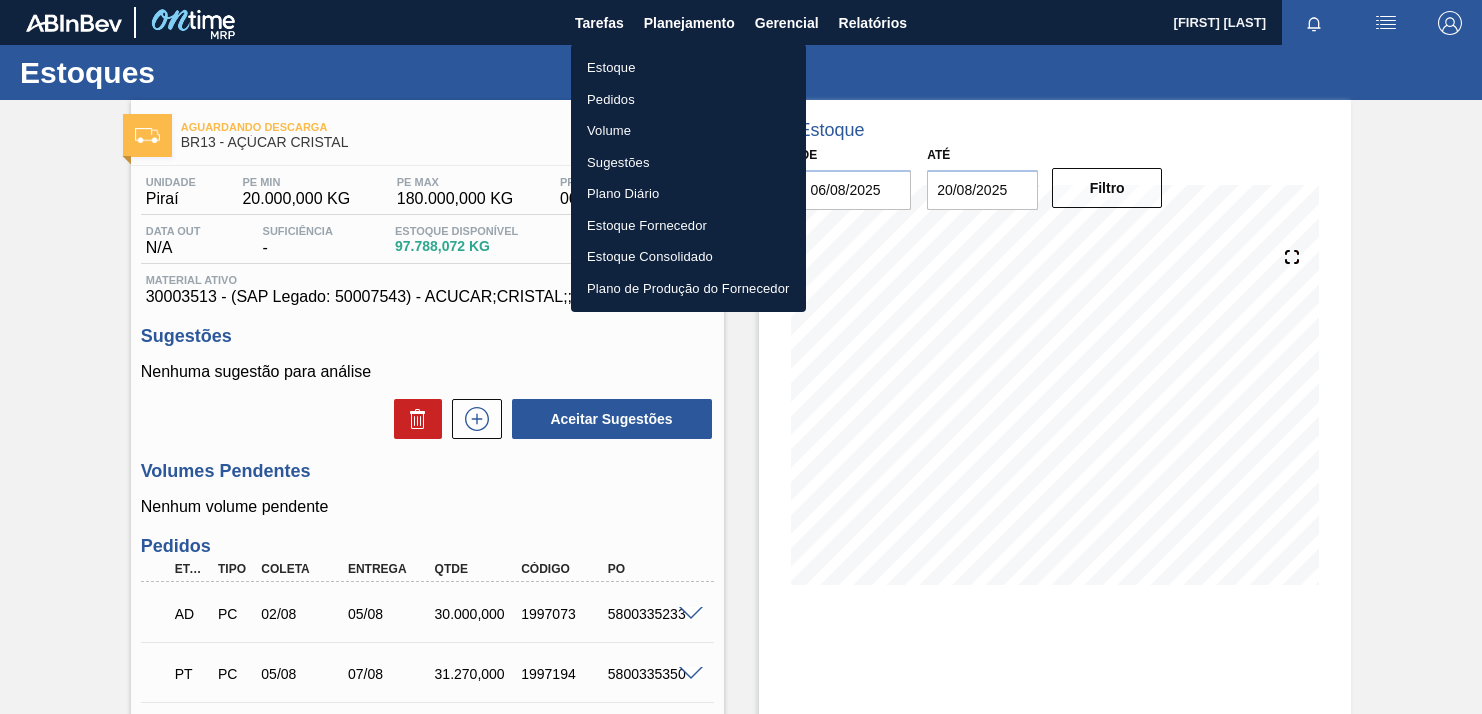 scroll, scrollTop: 0, scrollLeft: 0, axis: both 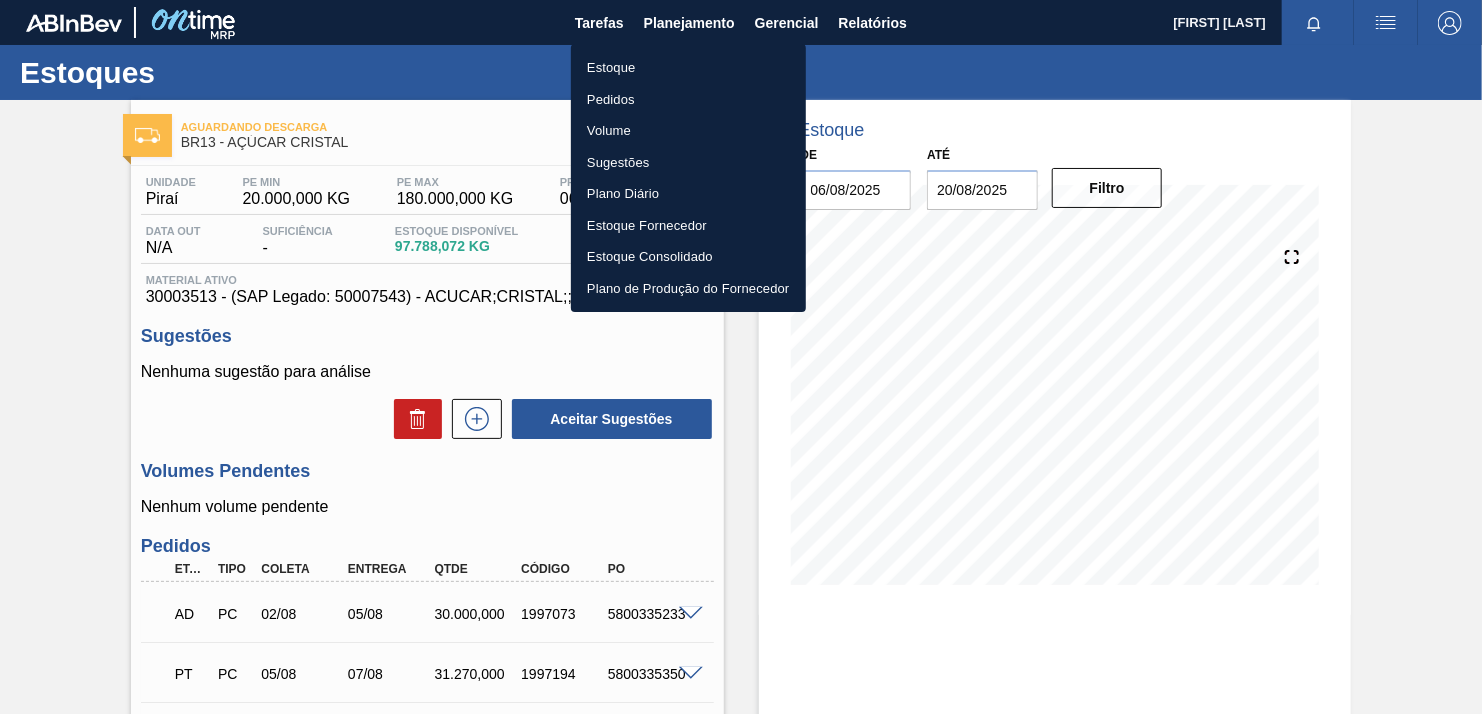 click on "Pedidos" at bounding box center (688, 100) 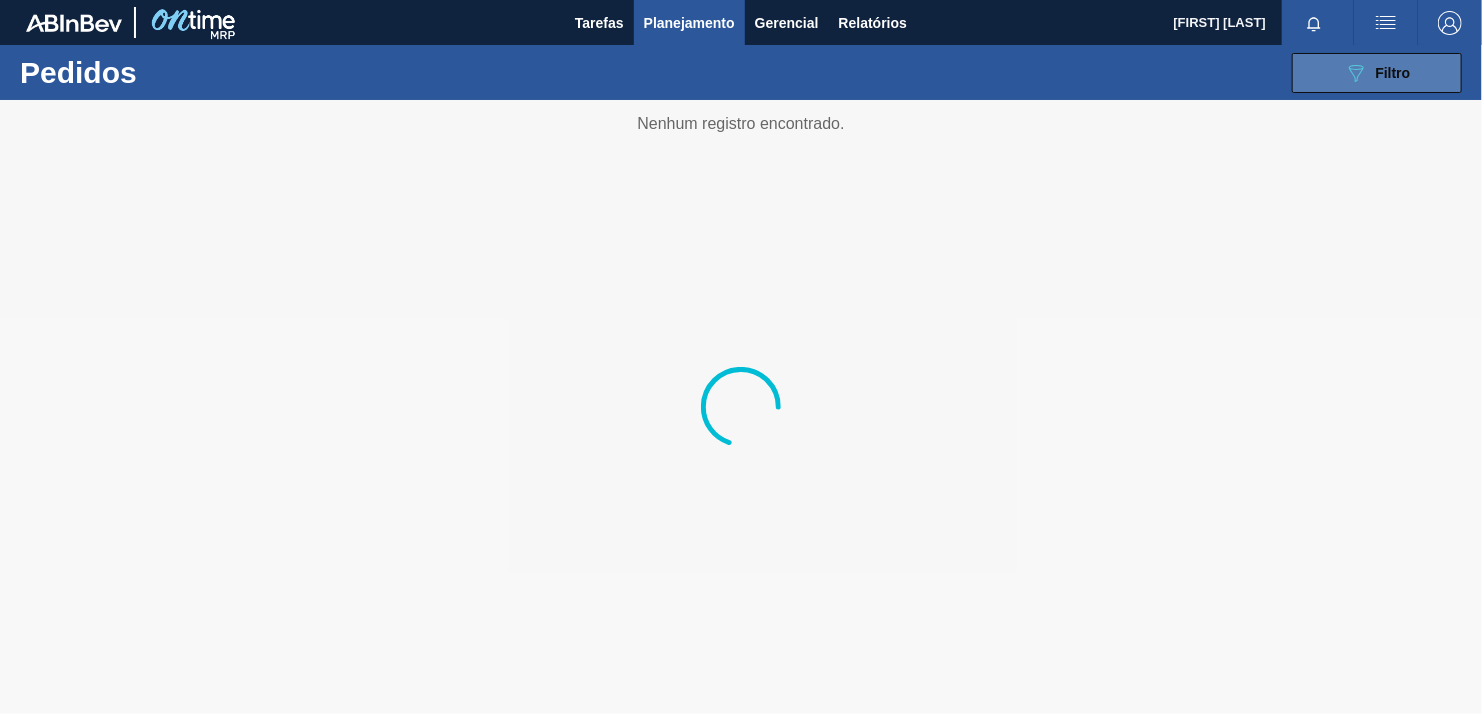 click on "089F7B8B-B2A5-4AFE-B5C0-19BA573D28AC Filtro" at bounding box center [1377, 73] 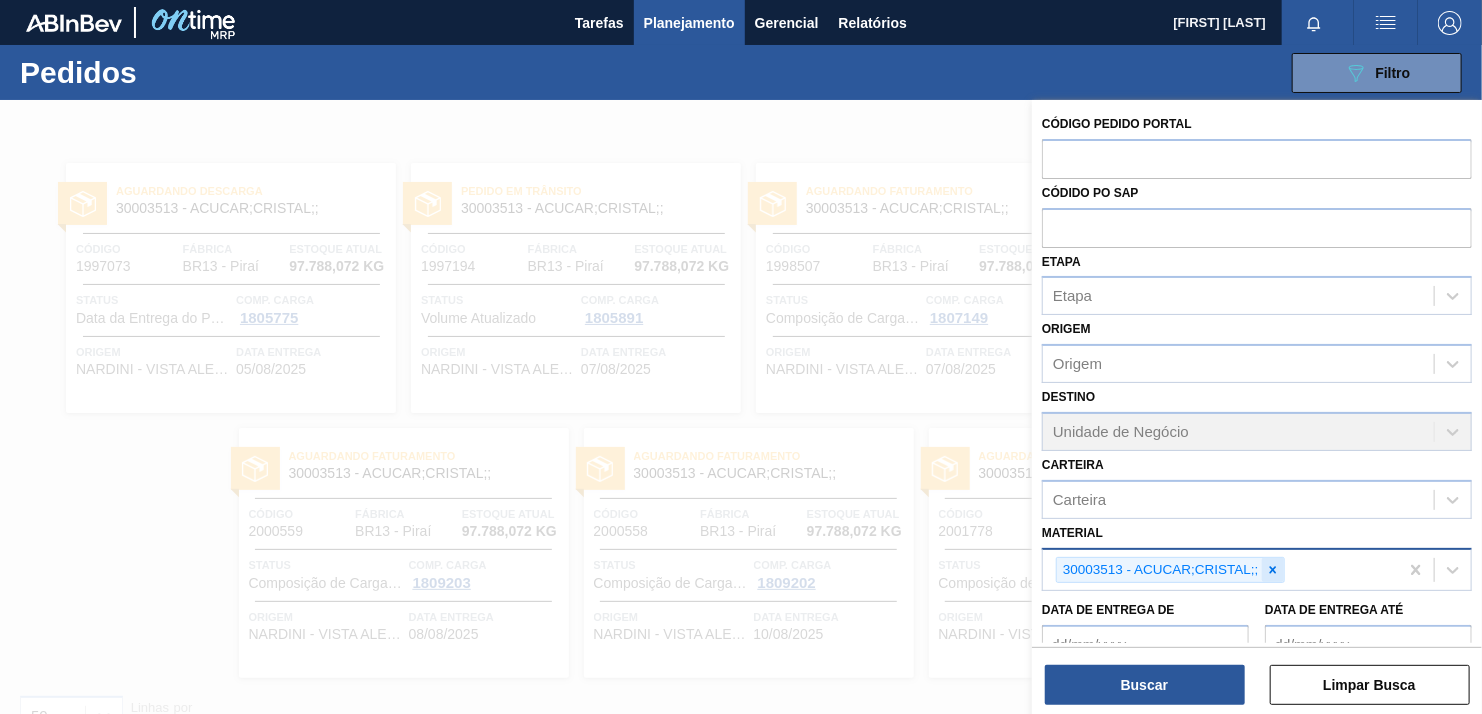 click 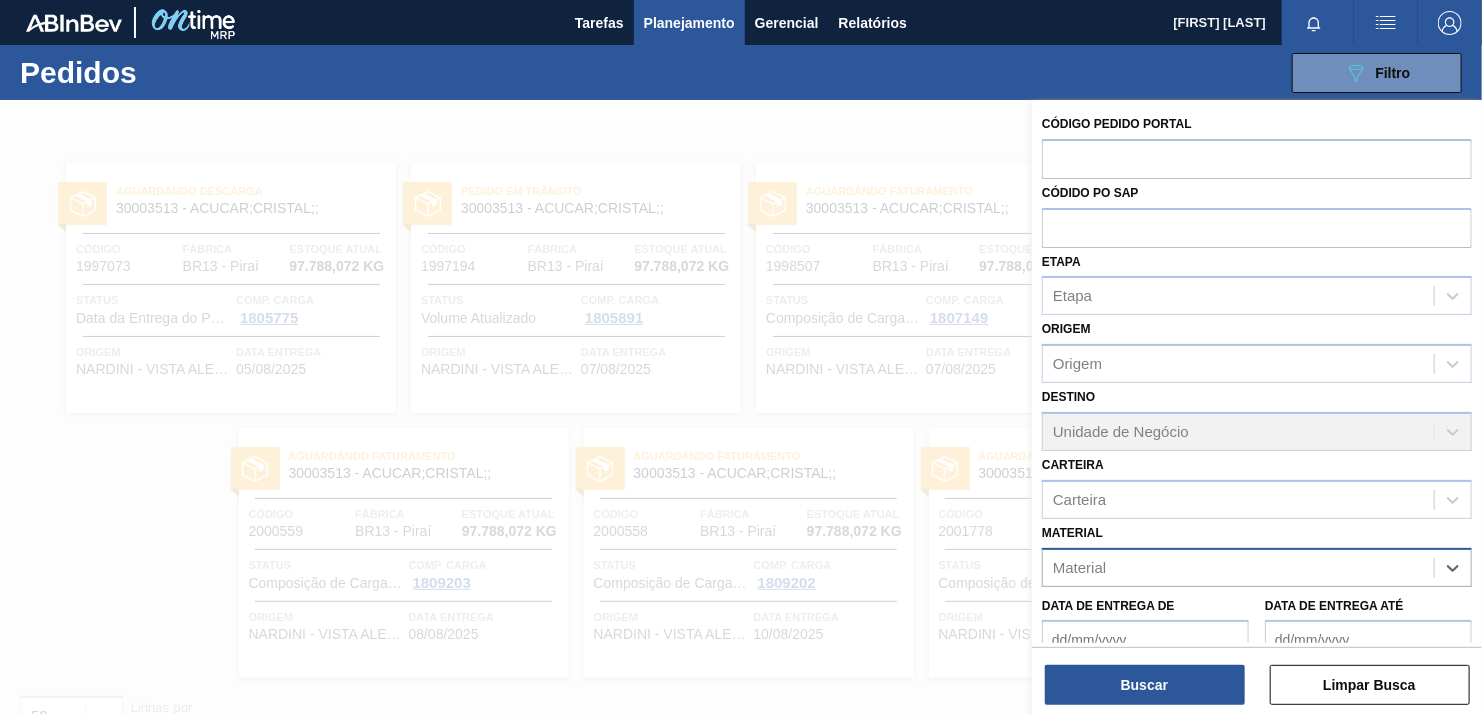click on "Material" at bounding box center [1238, 567] 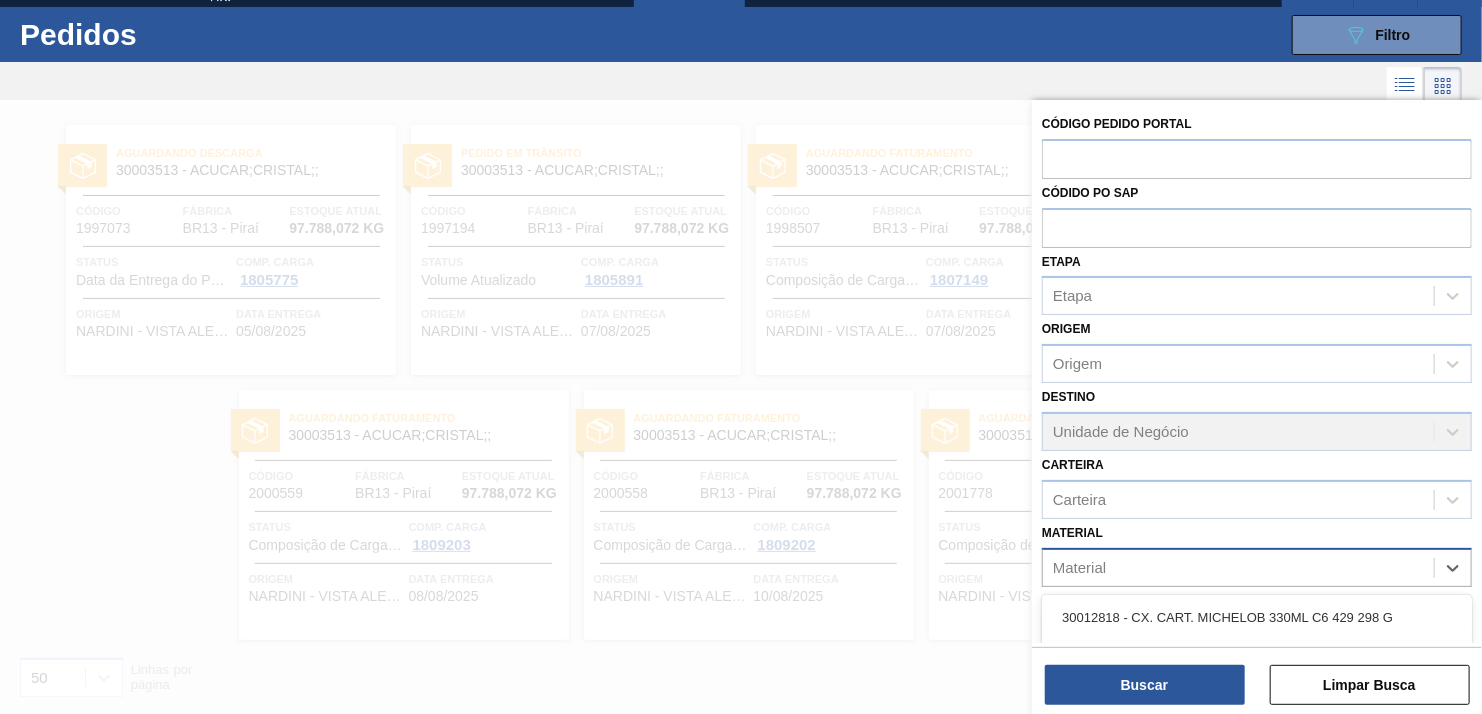 paste on "30031852" 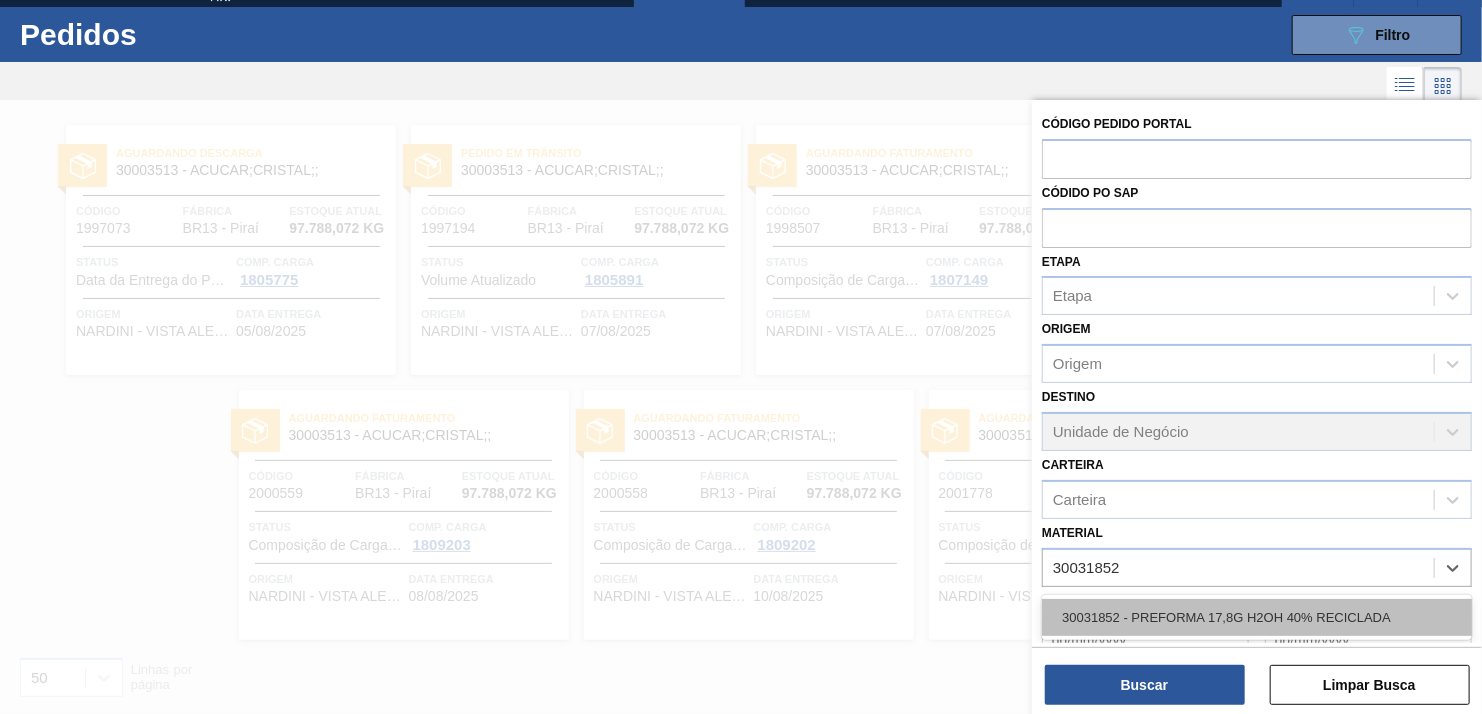 click on "30031852 - PREFORMA 17,8G H2OH 40% RECICLADA" at bounding box center (1257, 617) 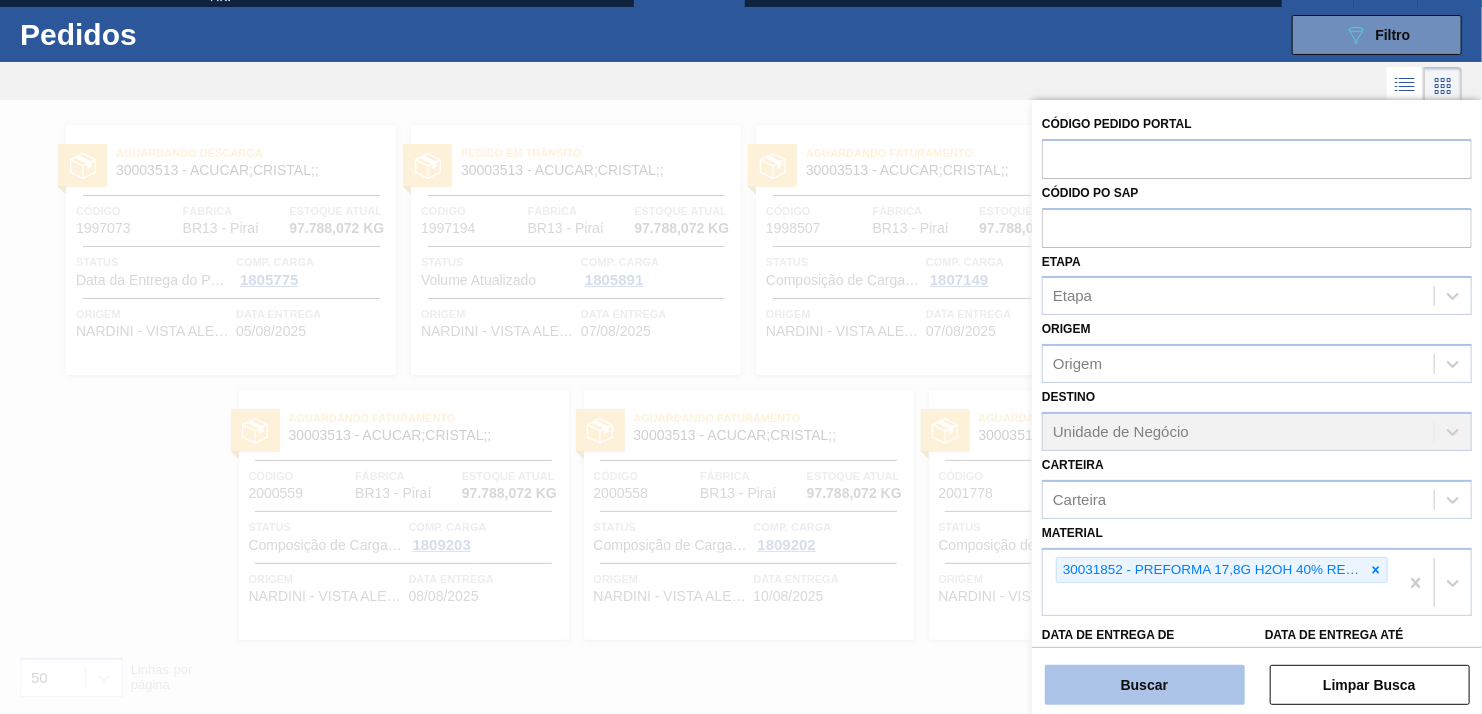 click on "Buscar" at bounding box center (1145, 685) 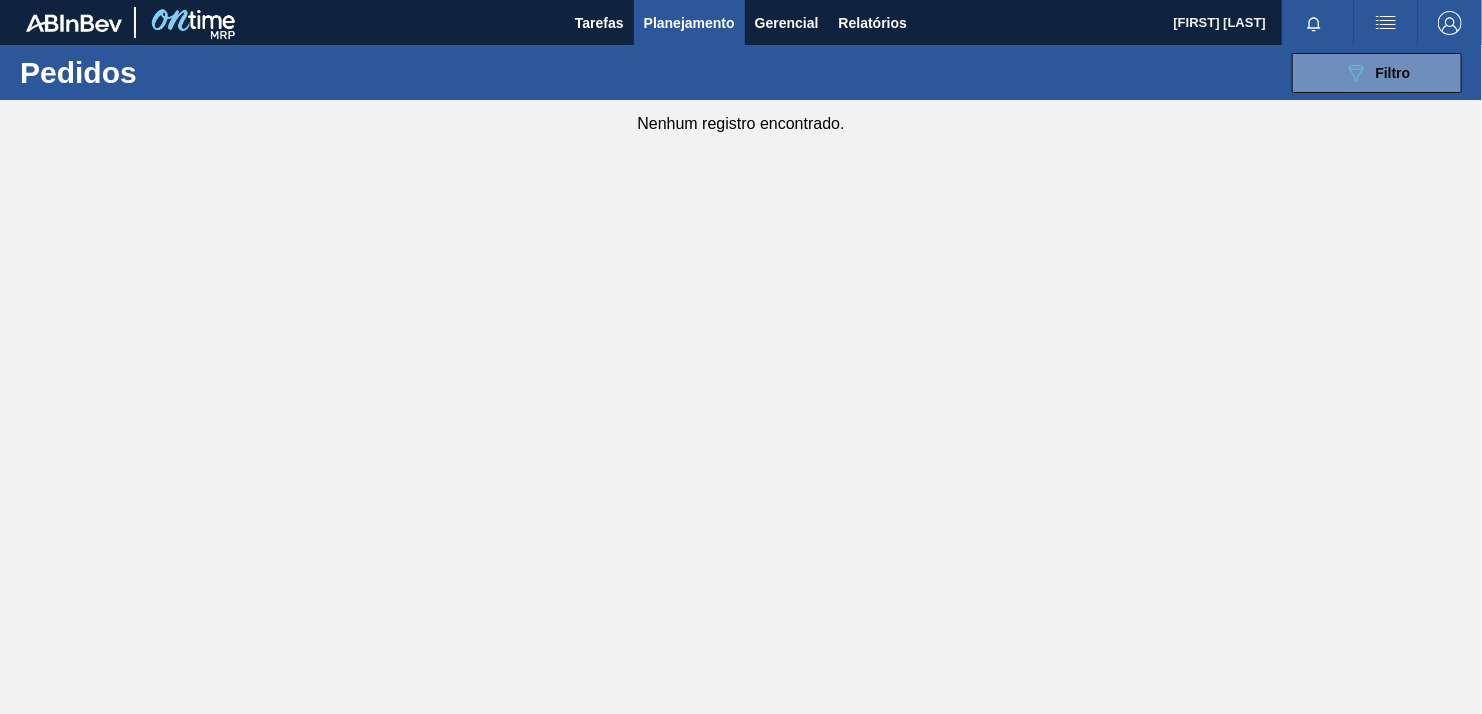 scroll, scrollTop: 0, scrollLeft: 0, axis: both 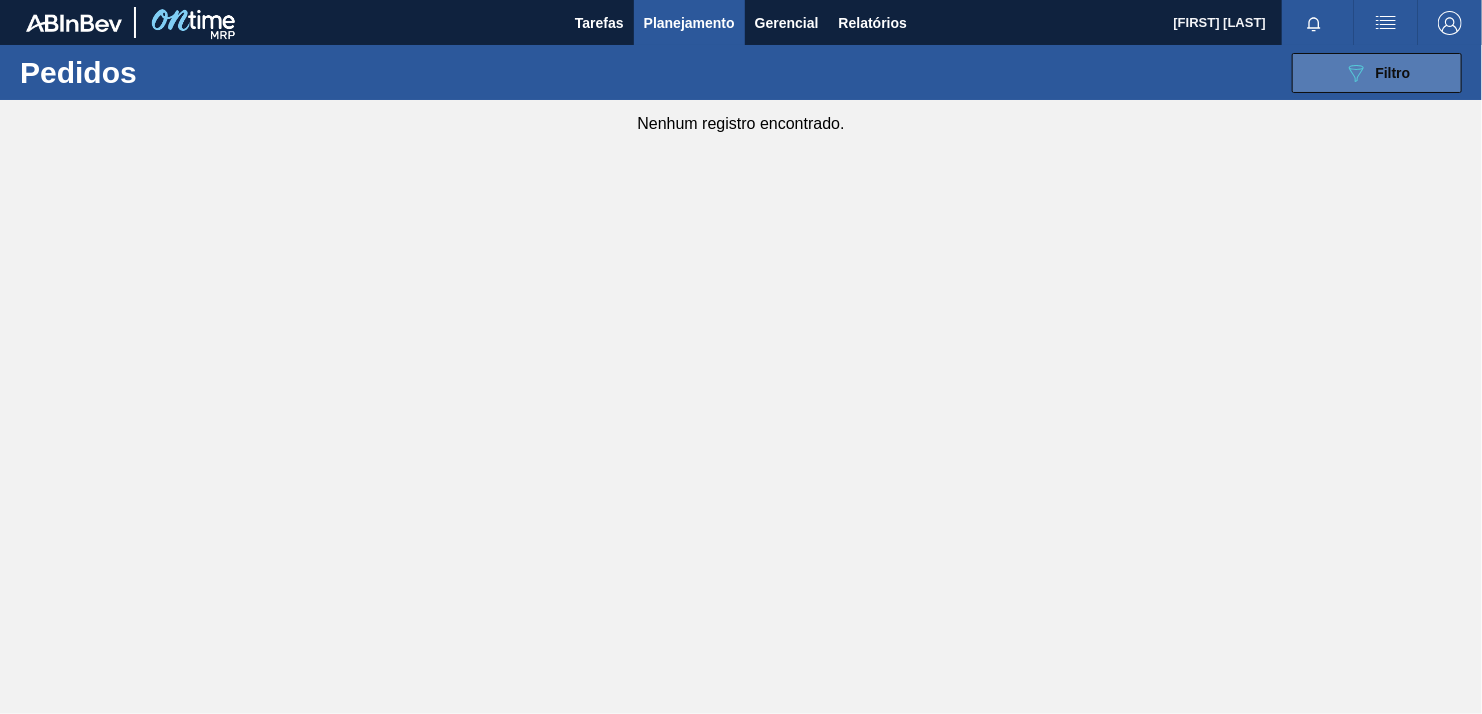 click on "089F7B8B-B2A5-4AFE-B5C0-19BA573D28AC" 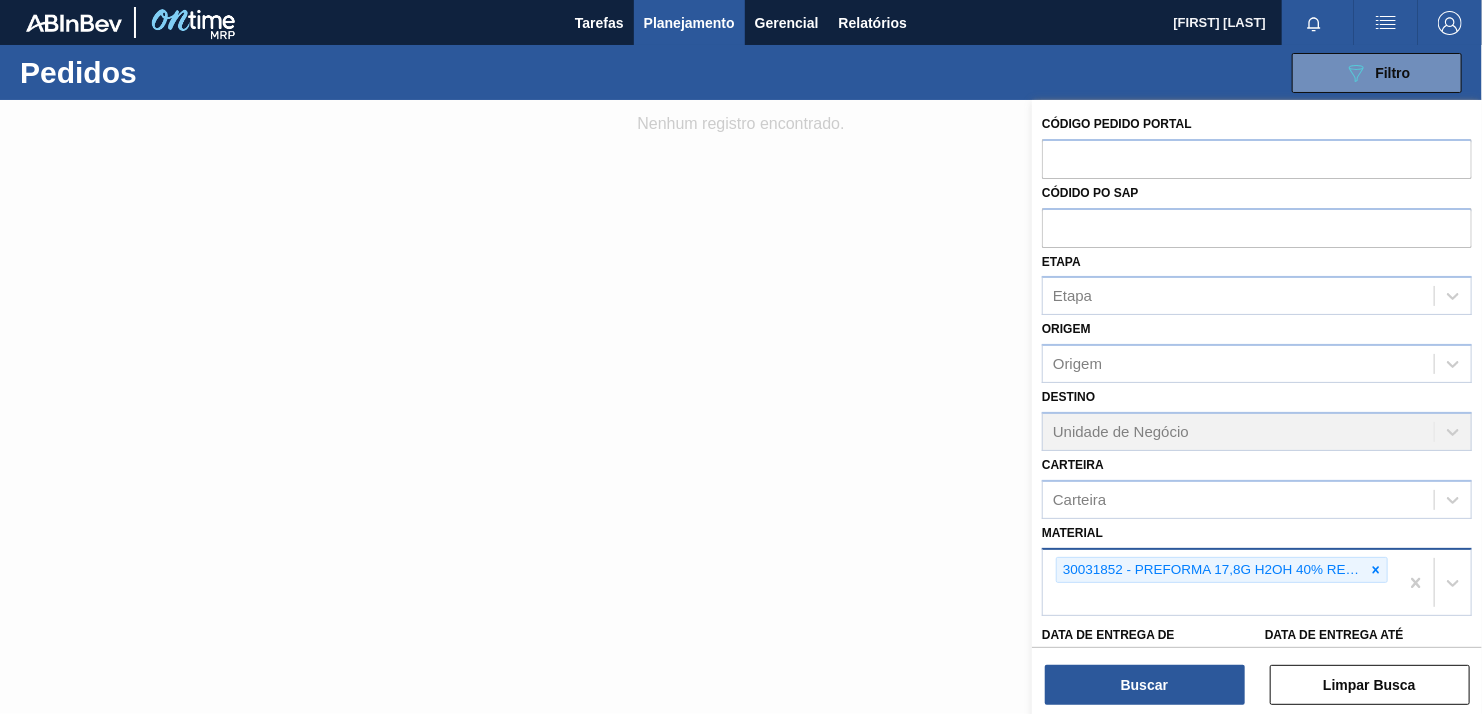 click at bounding box center [1376, 570] 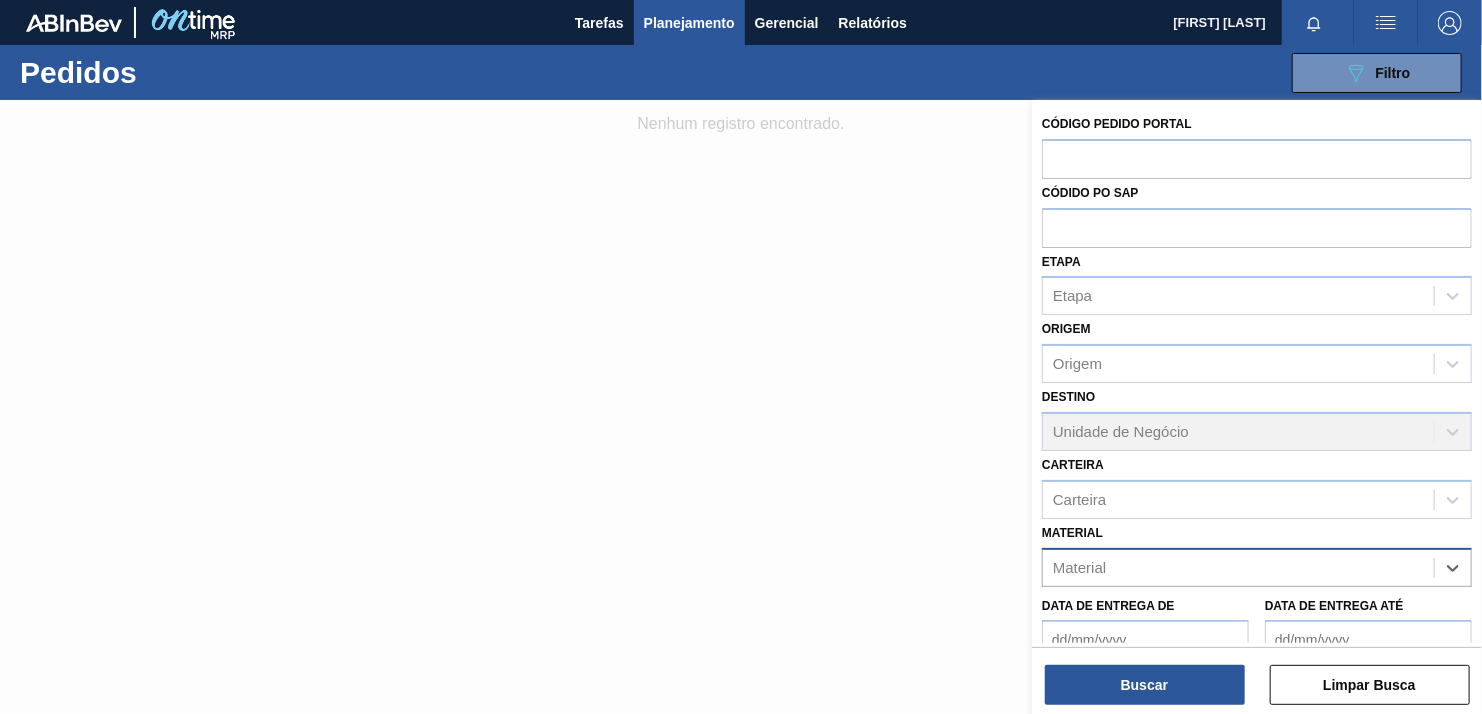 click on "Material" at bounding box center (1238, 567) 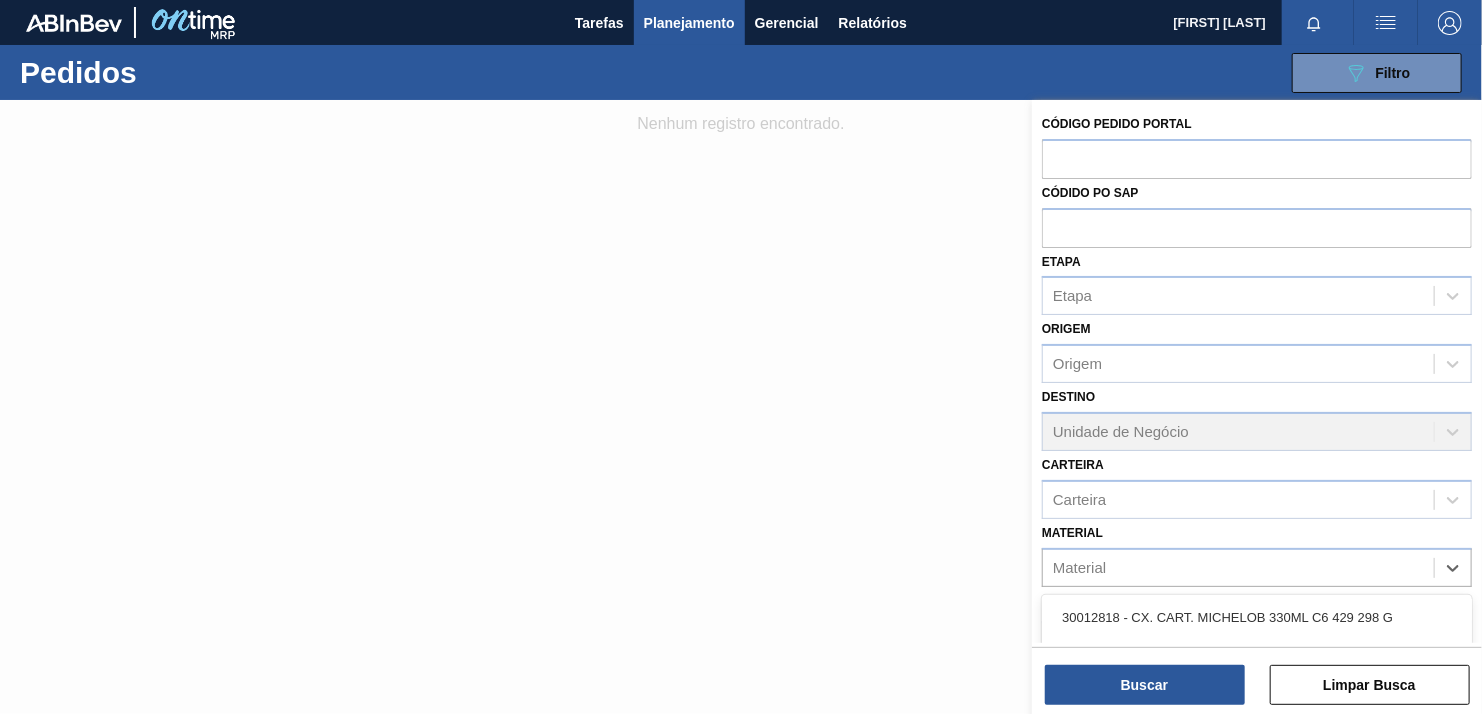paste on "30029828" 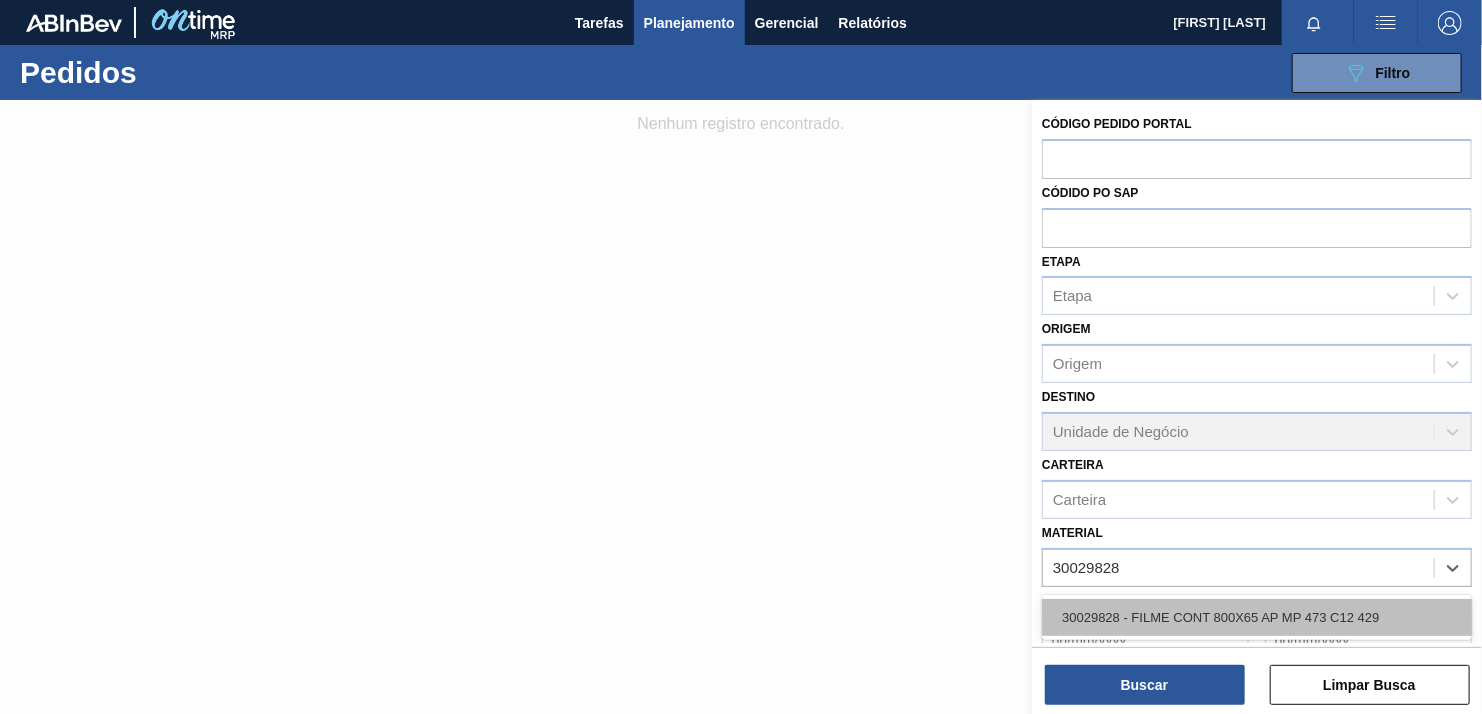 click on "30029828 - FILME CONT 800X65 AP MP 473 C12 429" at bounding box center [1257, 617] 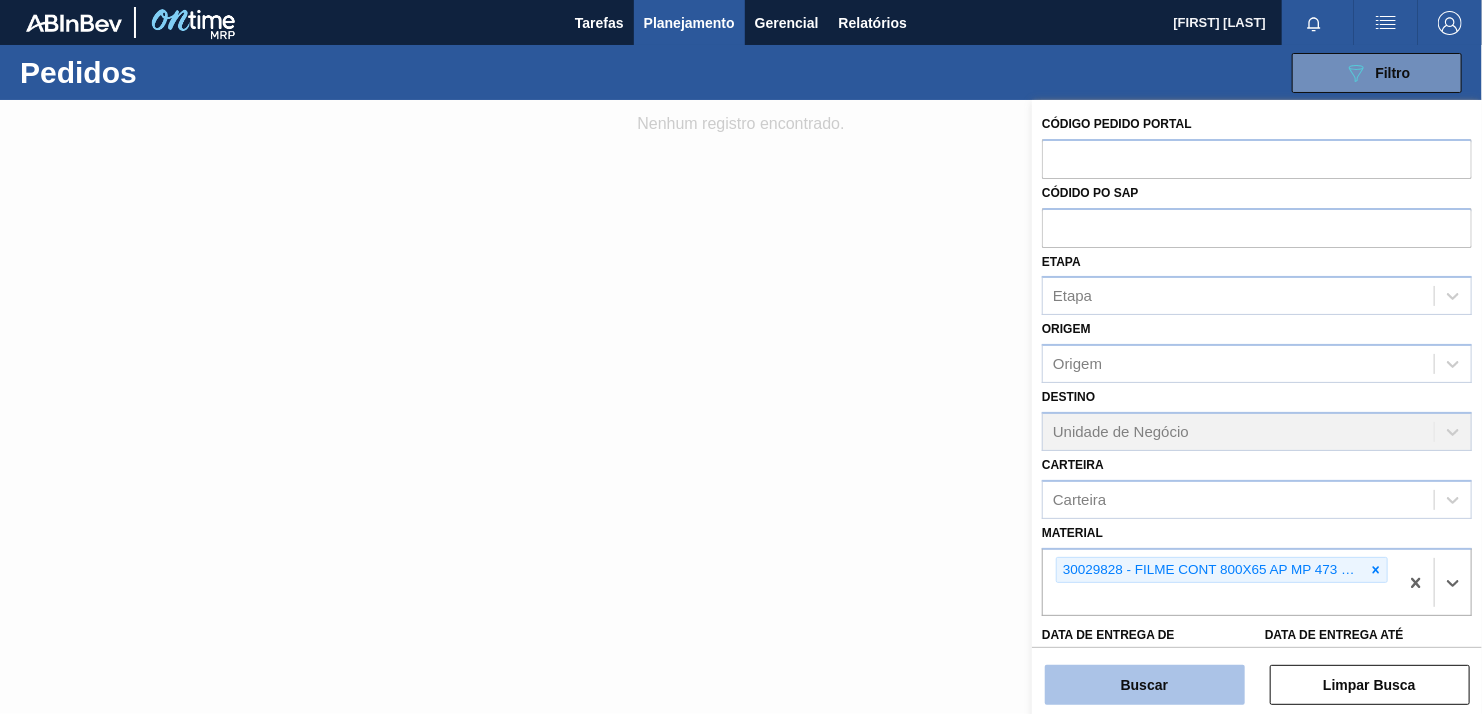 click on "Buscar" at bounding box center (1145, 685) 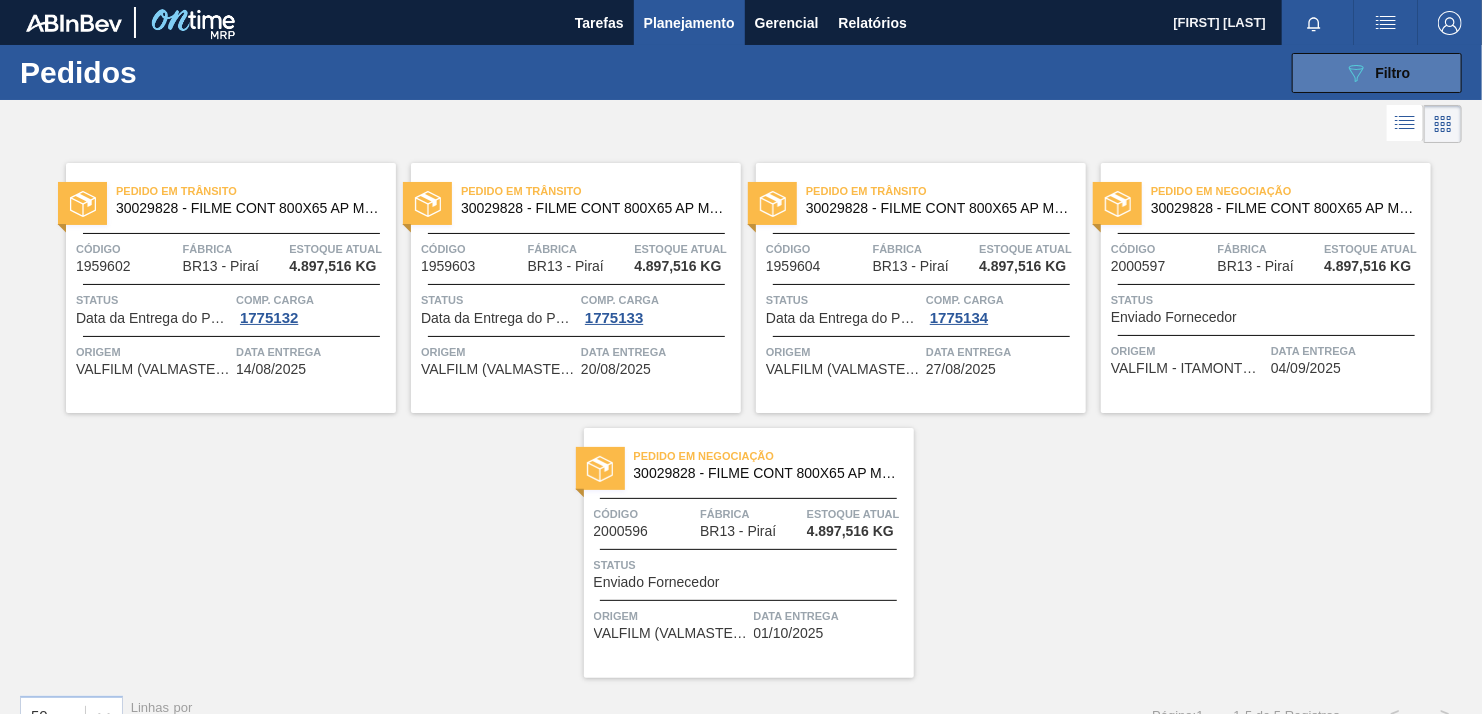 click on "089F7B8B-B2A5-4AFE-B5C0-19BA573D28AC Filtro" at bounding box center [1377, 73] 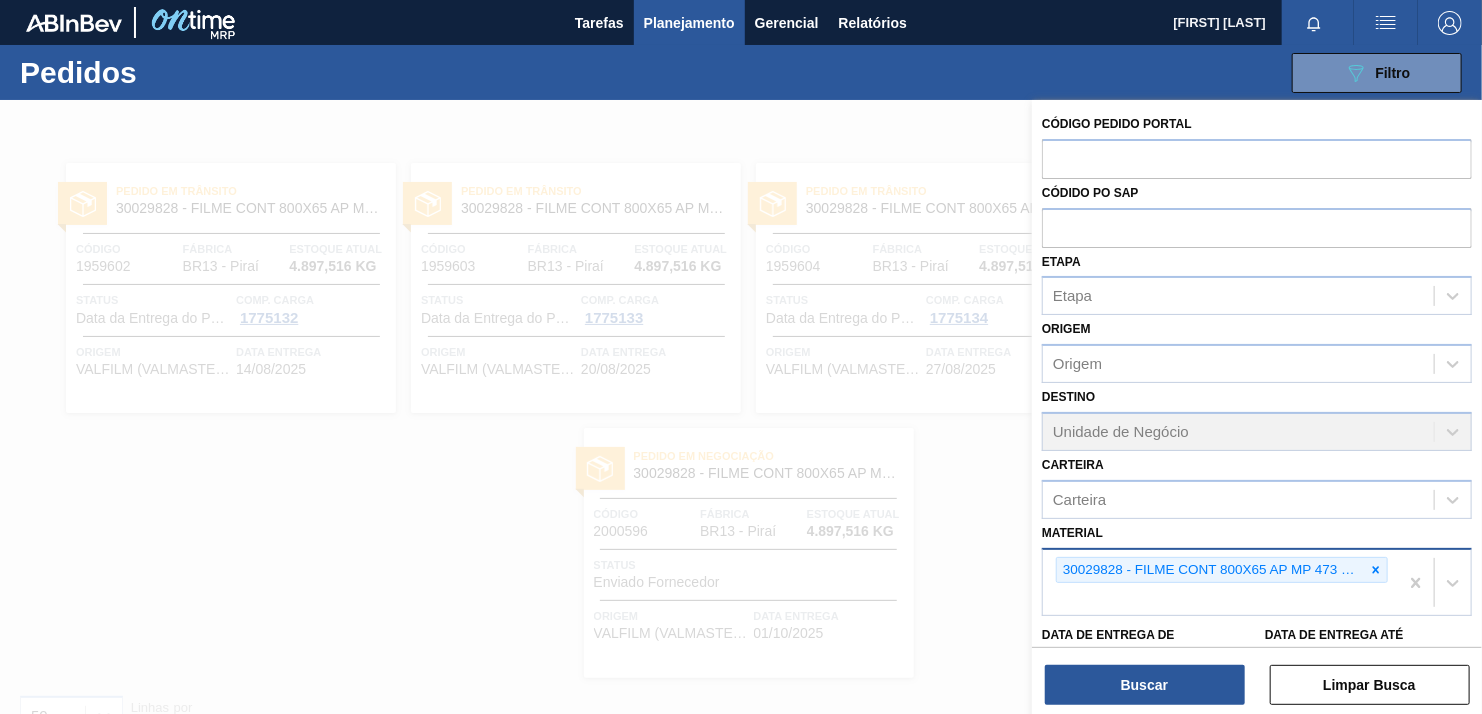 click at bounding box center (1376, 570) 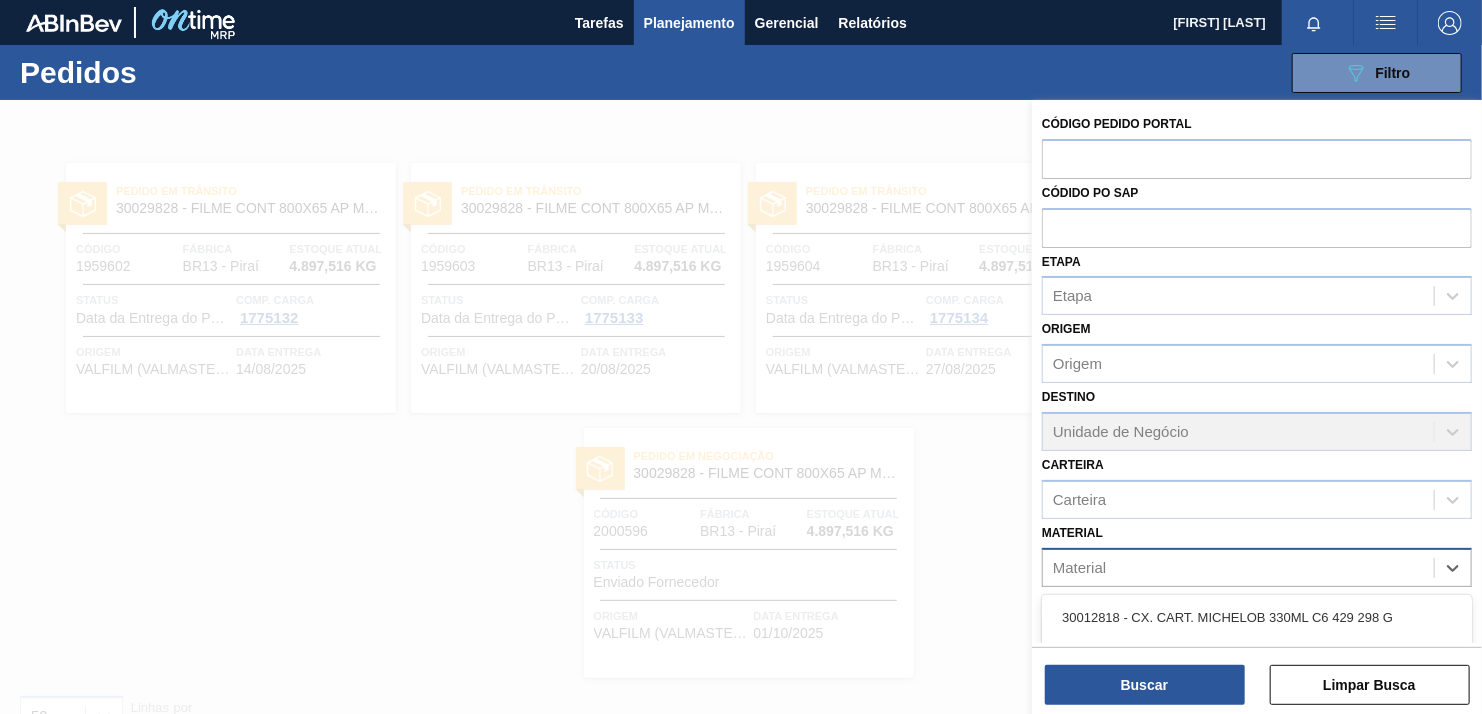 click on "Material" at bounding box center [1238, 567] 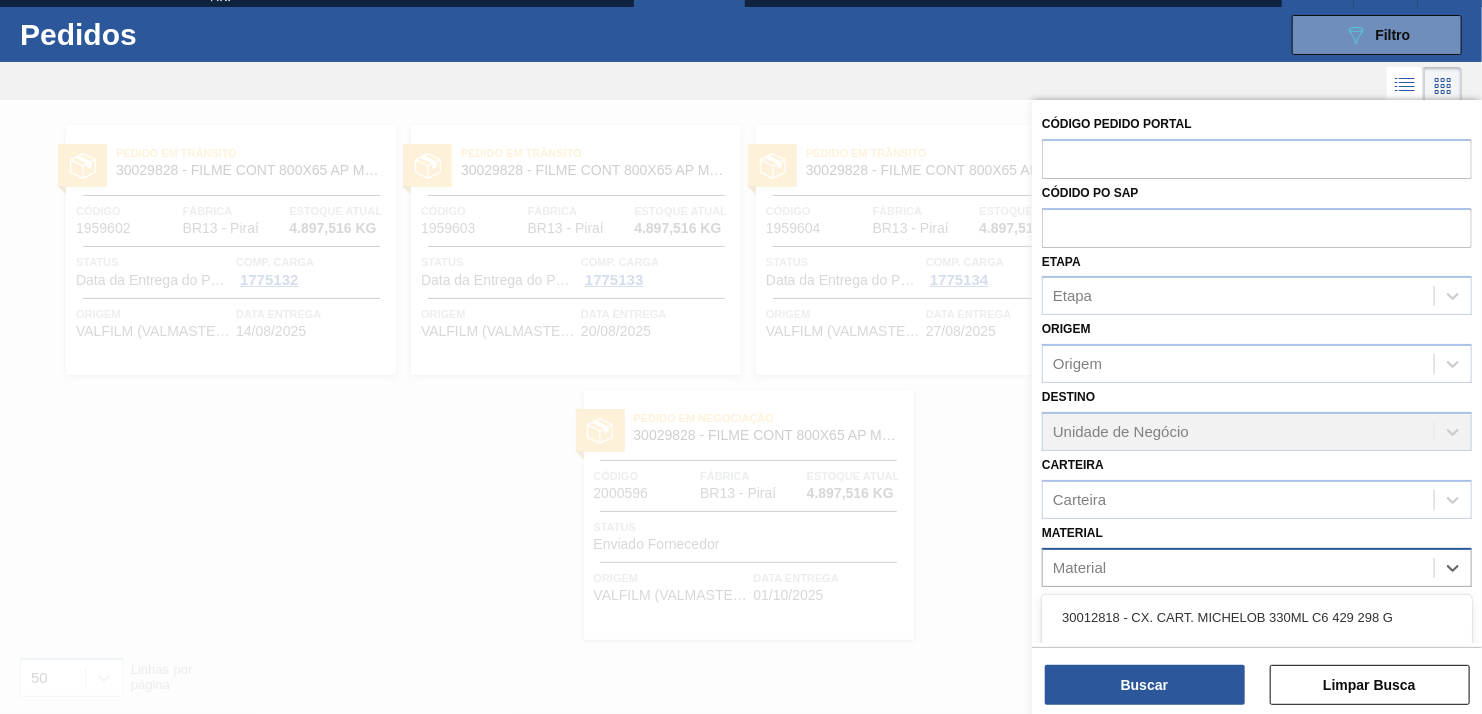 paste on "30033885" 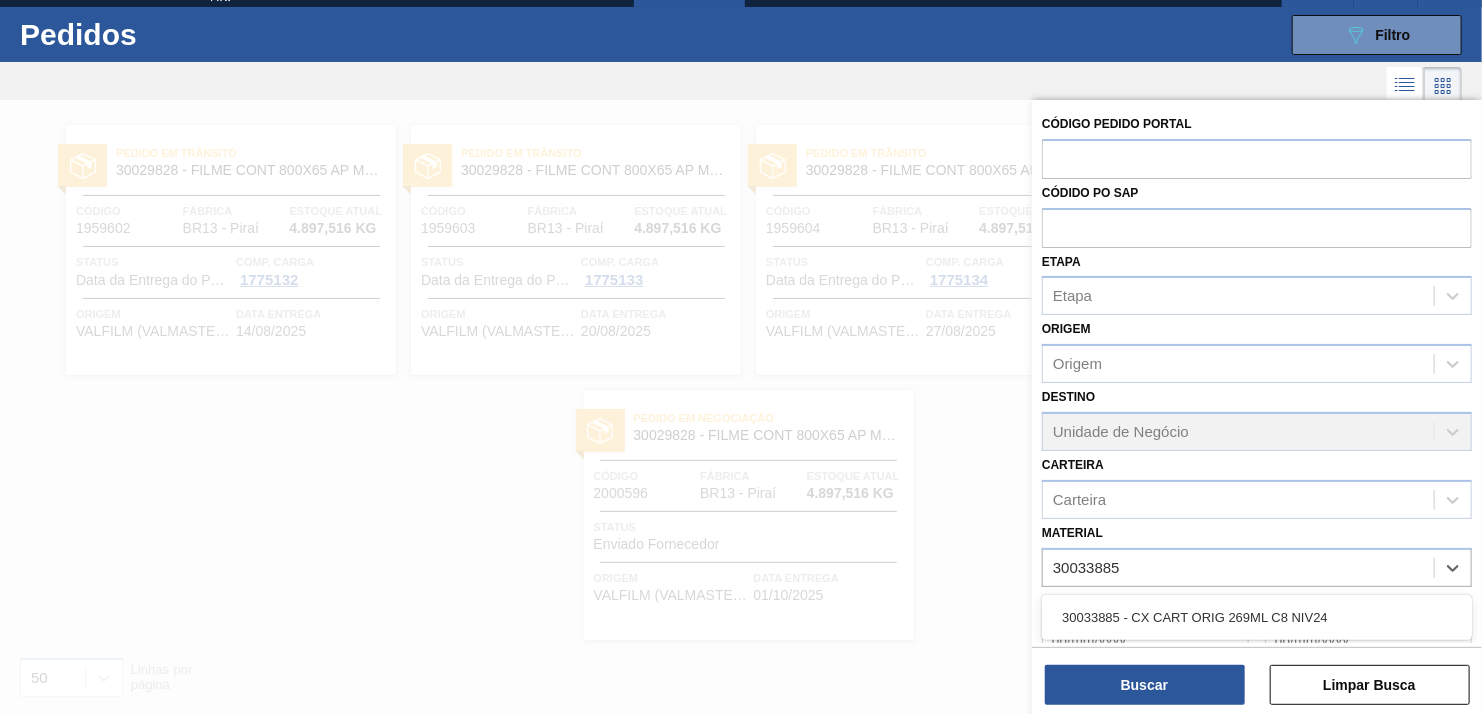 click on "30033885 - CX CART ORIG 269ML C8 NIV24" at bounding box center [1257, 617] 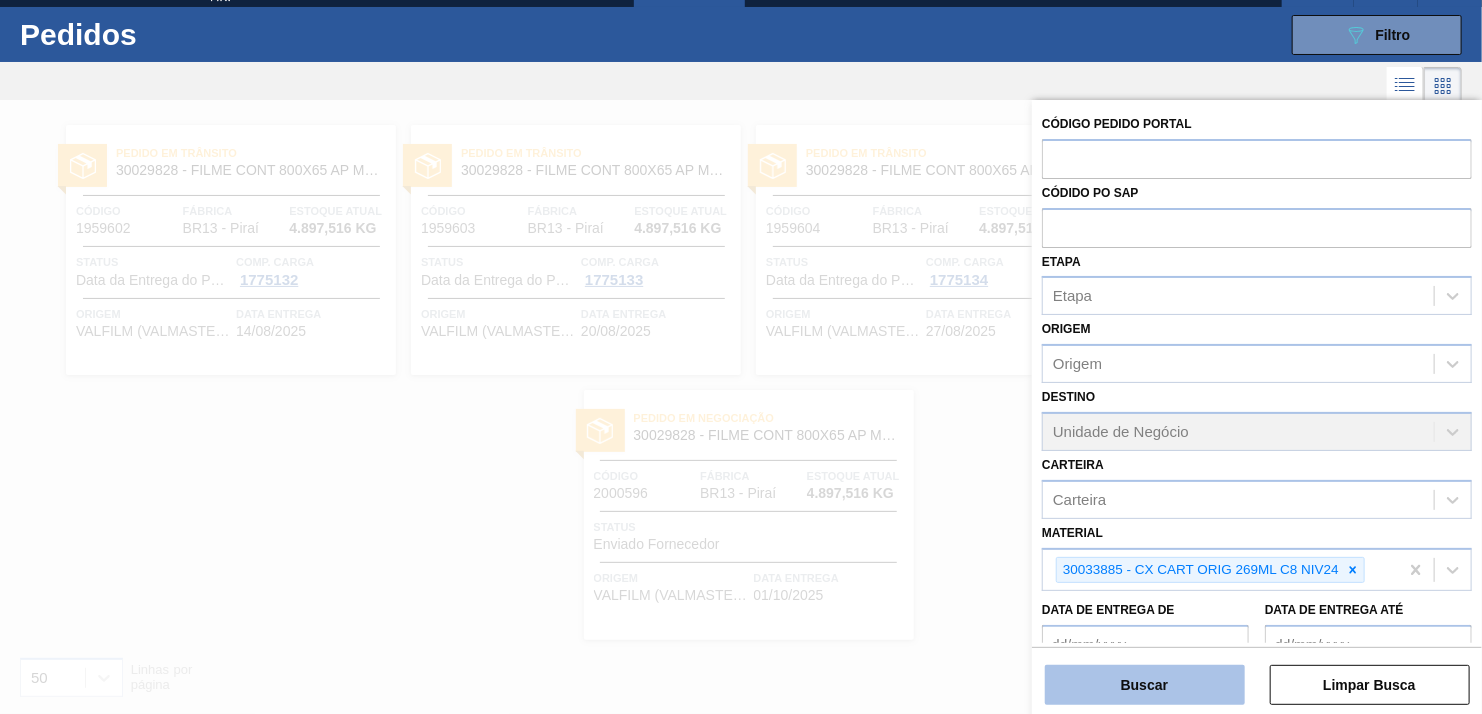 click on "Buscar" at bounding box center (1145, 685) 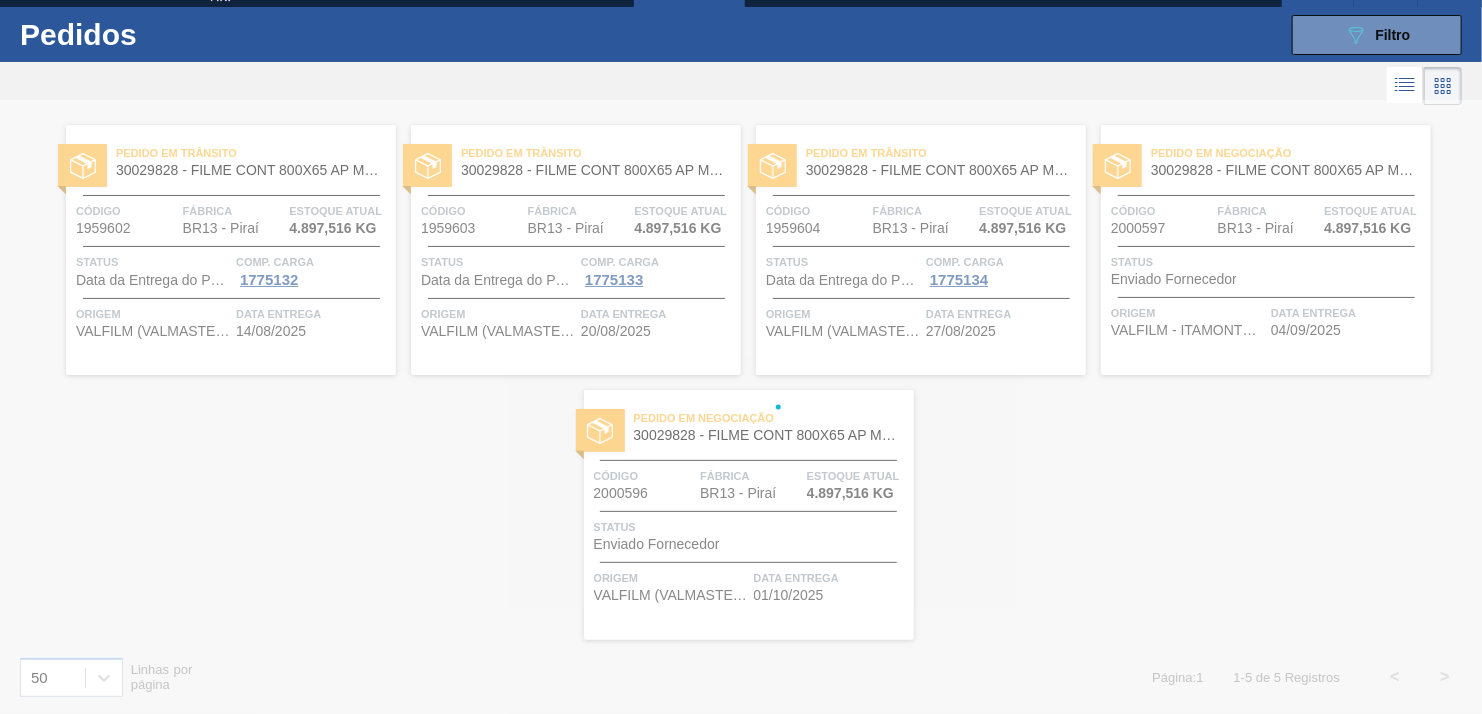 scroll, scrollTop: 0, scrollLeft: 0, axis: both 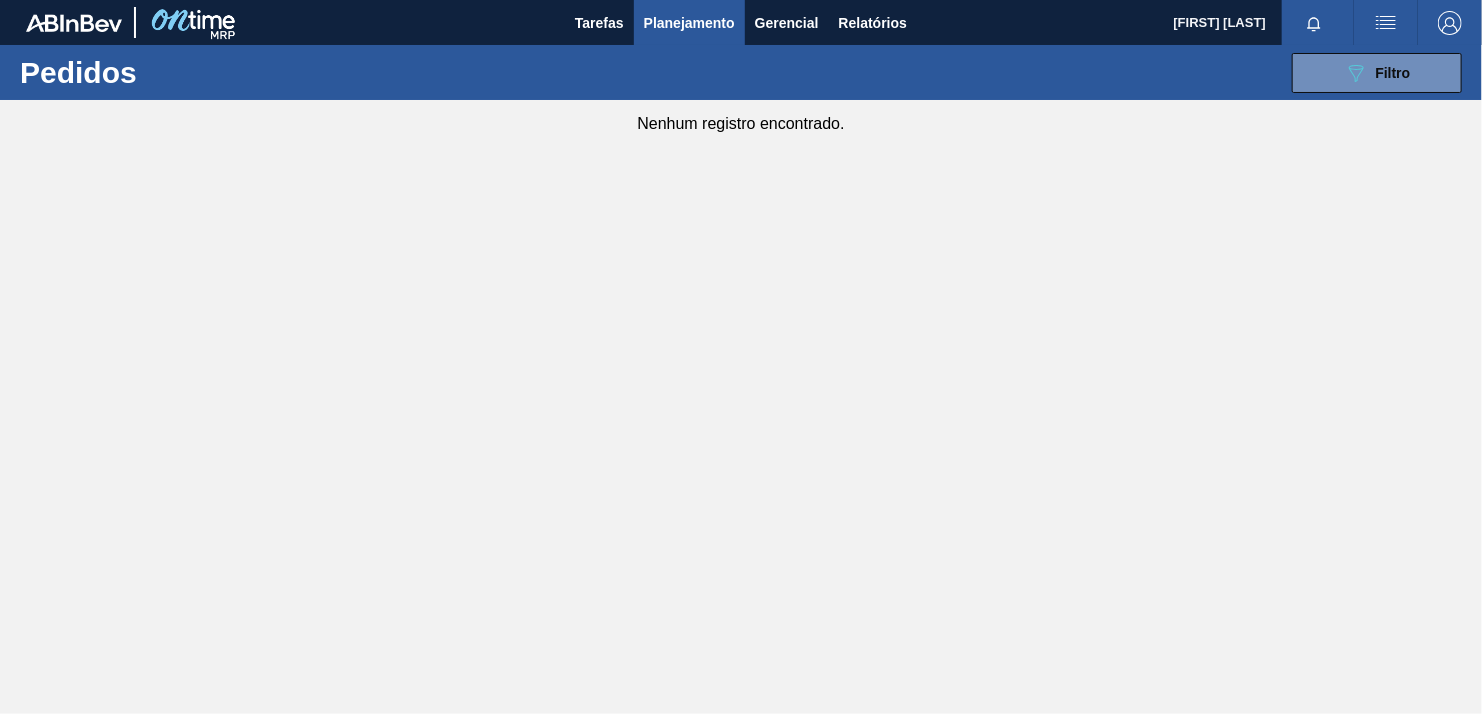 drag, startPoint x: 1339, startPoint y: 68, endPoint x: 1335, endPoint y: 95, distance: 27.294687 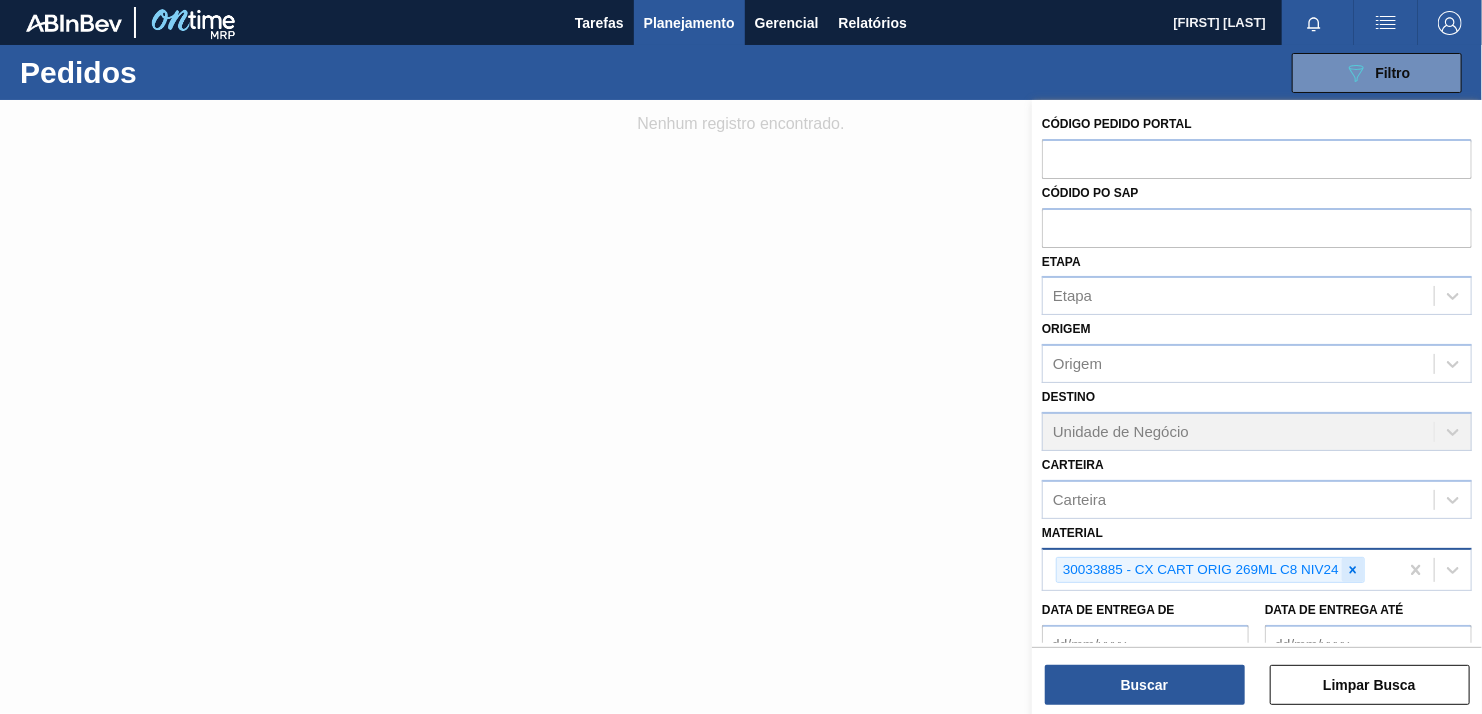 click at bounding box center [1353, 570] 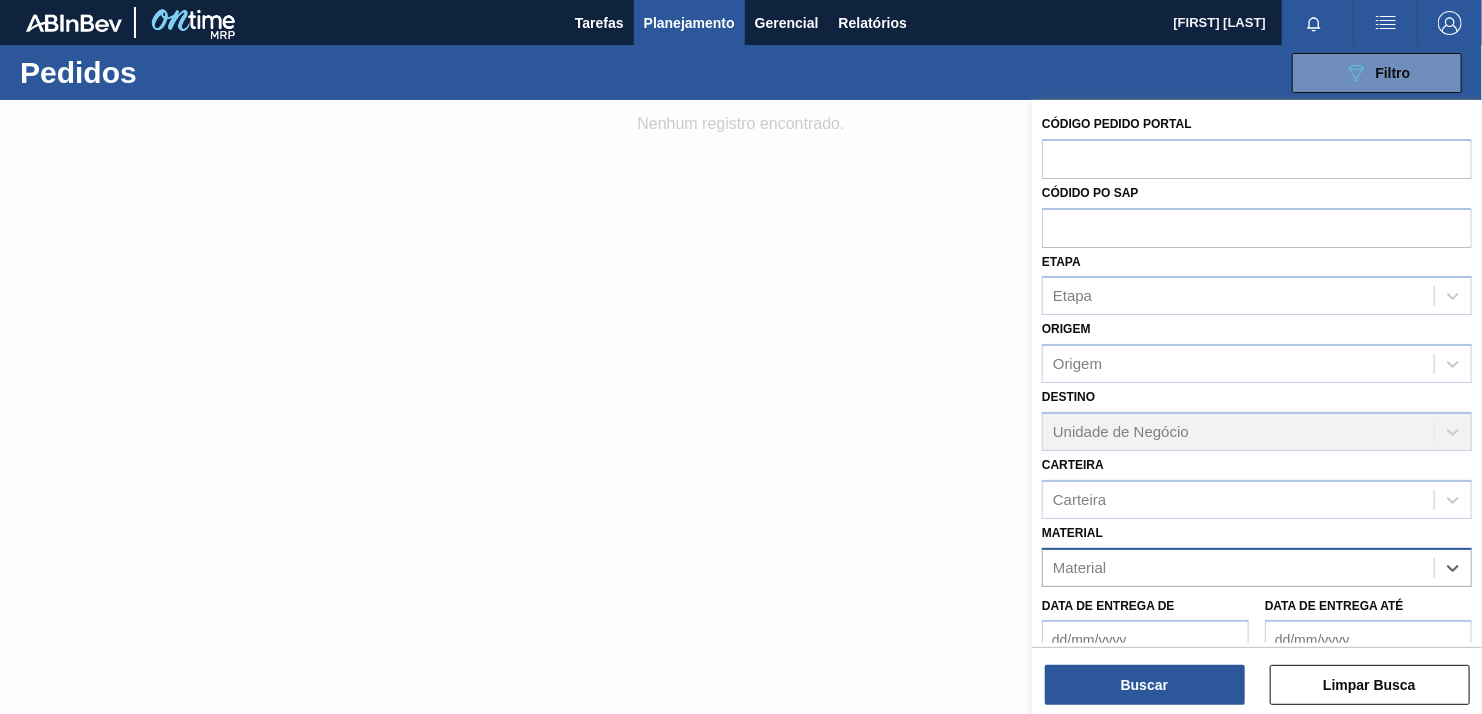click on "Material" at bounding box center [1238, 567] 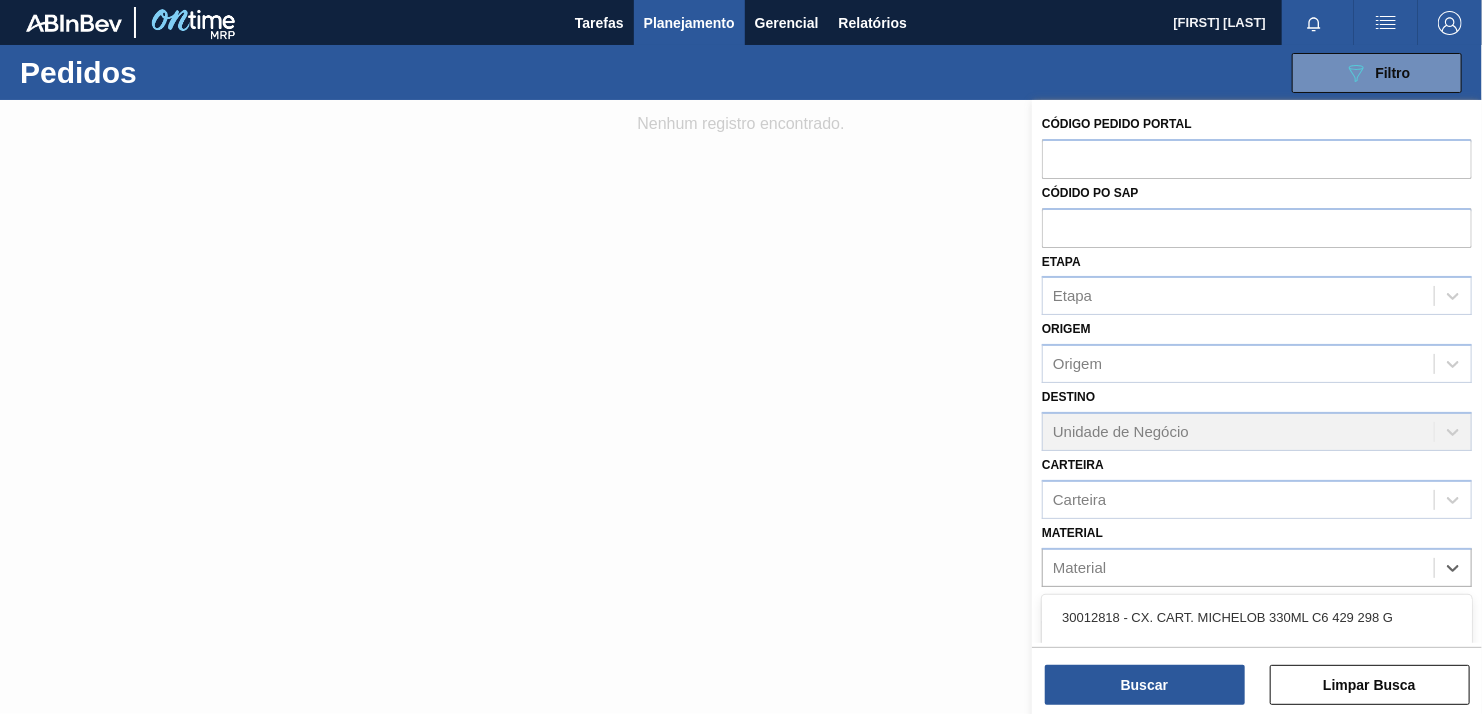paste on "30008620" 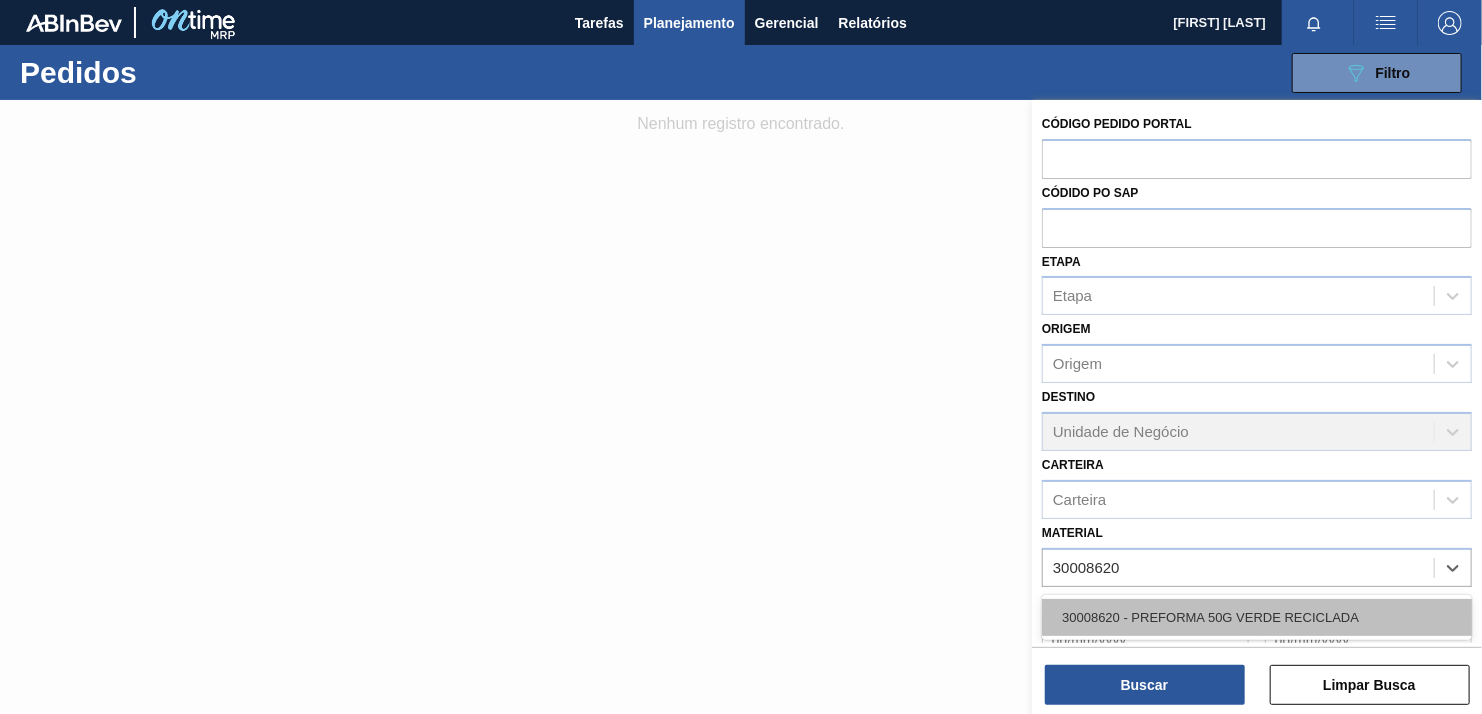 click on "30008620 - PREFORMA 50G VERDE RECICLADA" at bounding box center [1257, 617] 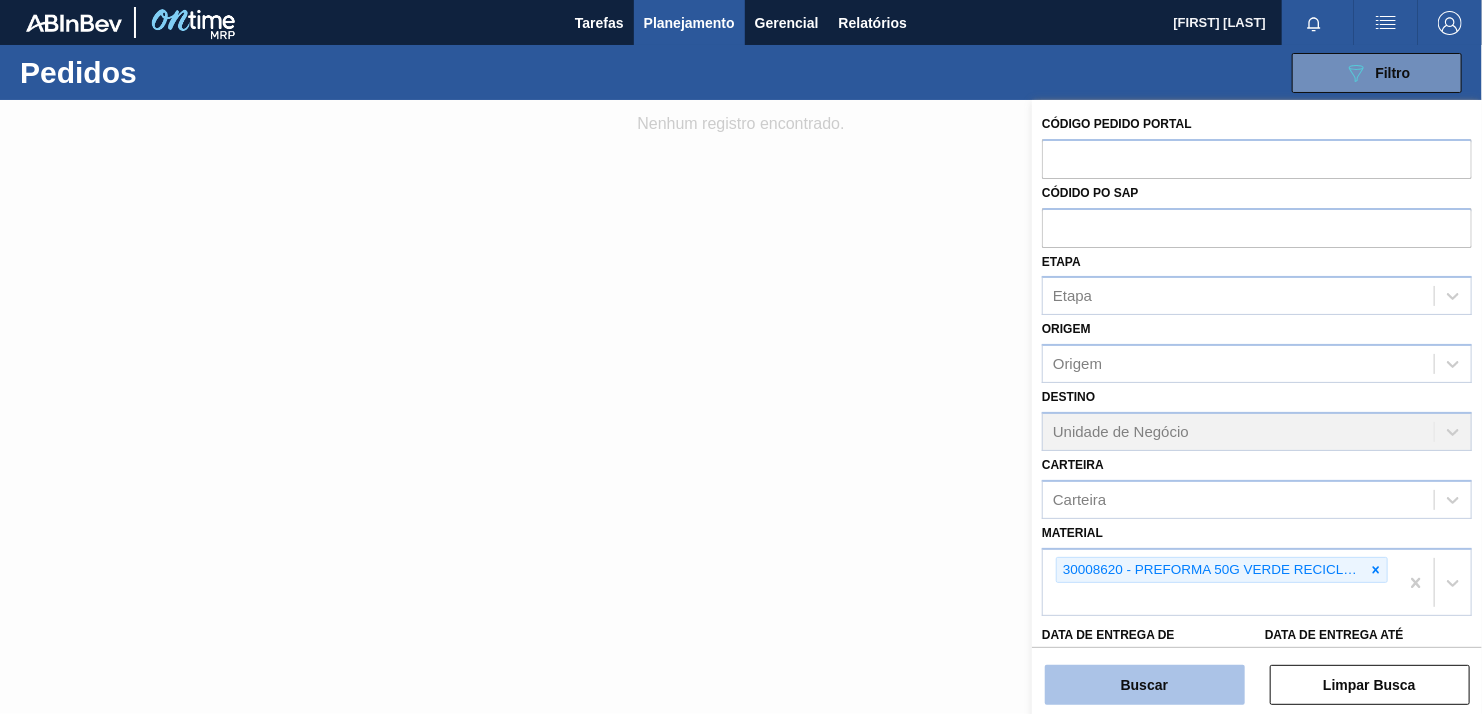 click on "Buscar" at bounding box center (1145, 685) 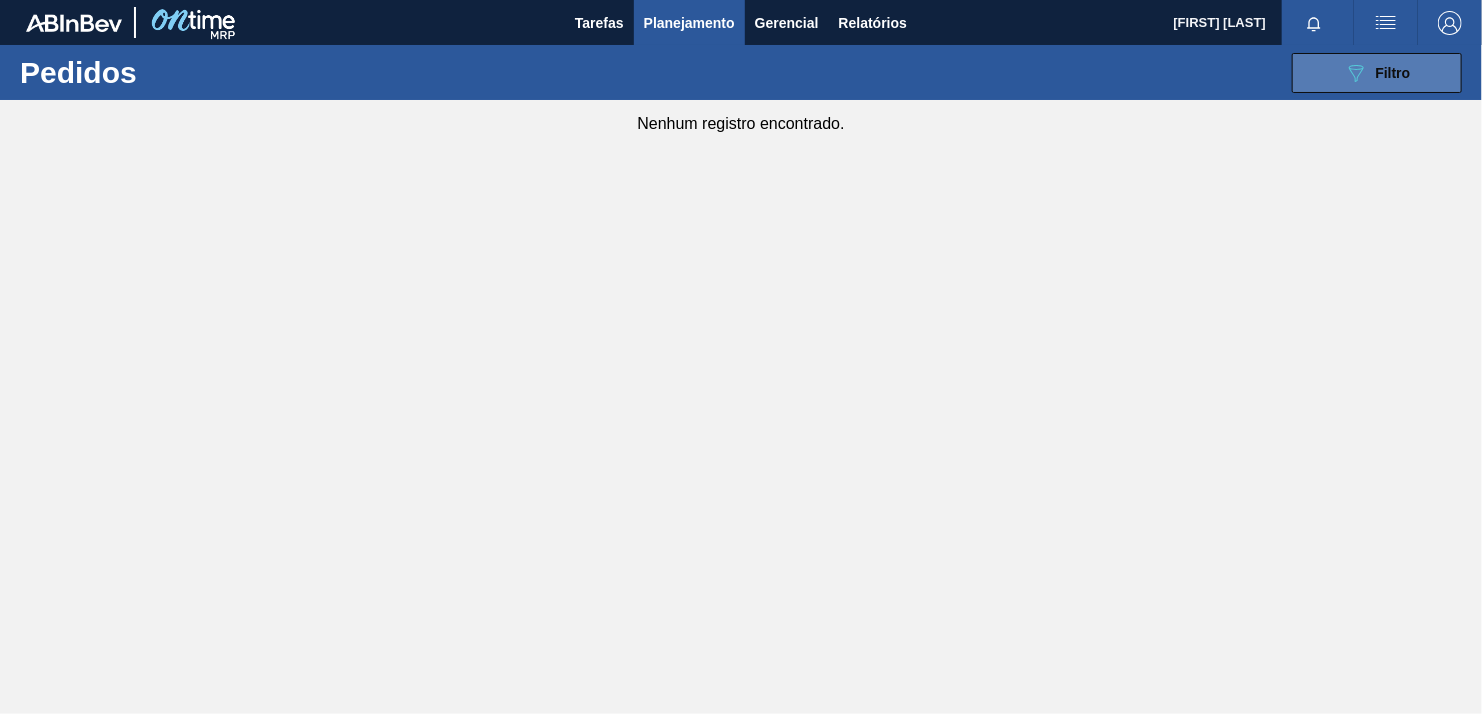click on "089F7B8B-B2A5-4AFE-B5C0-19BA573D28AC" 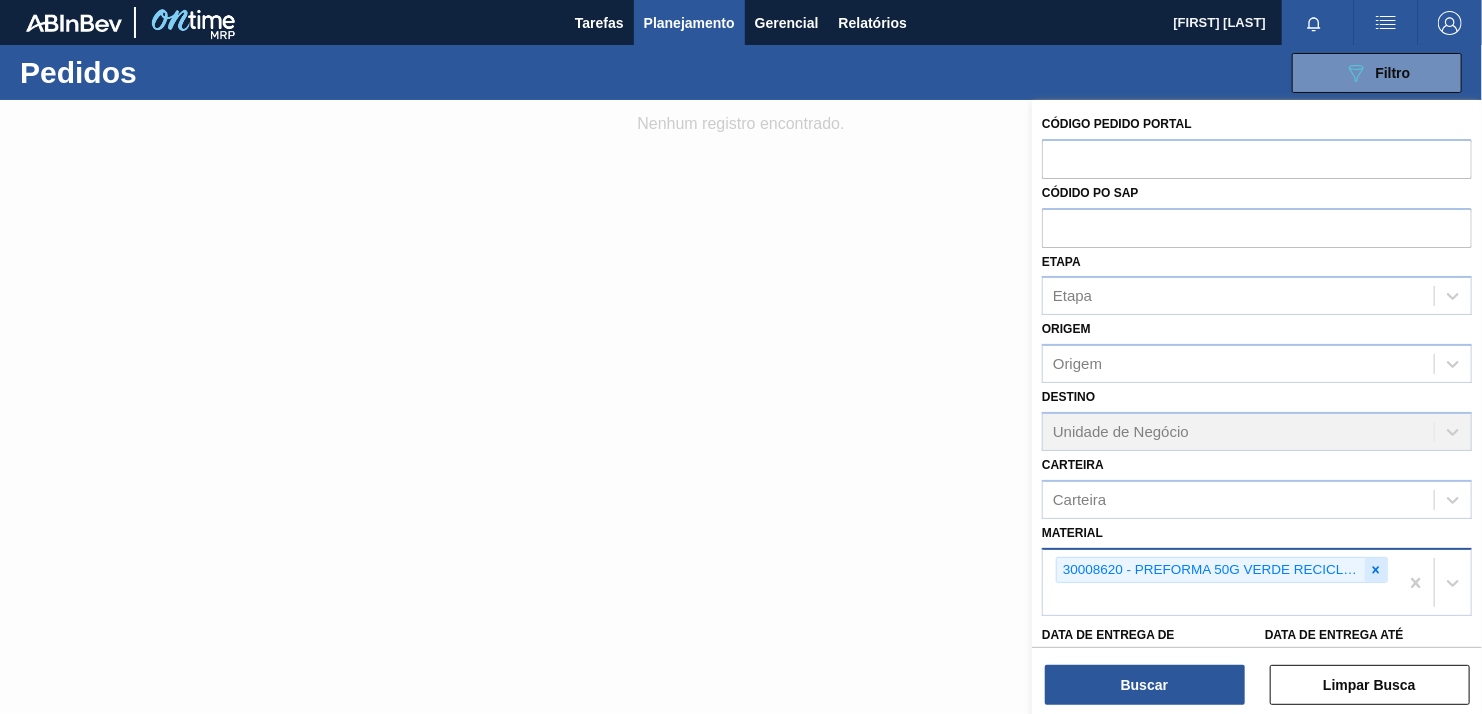 click 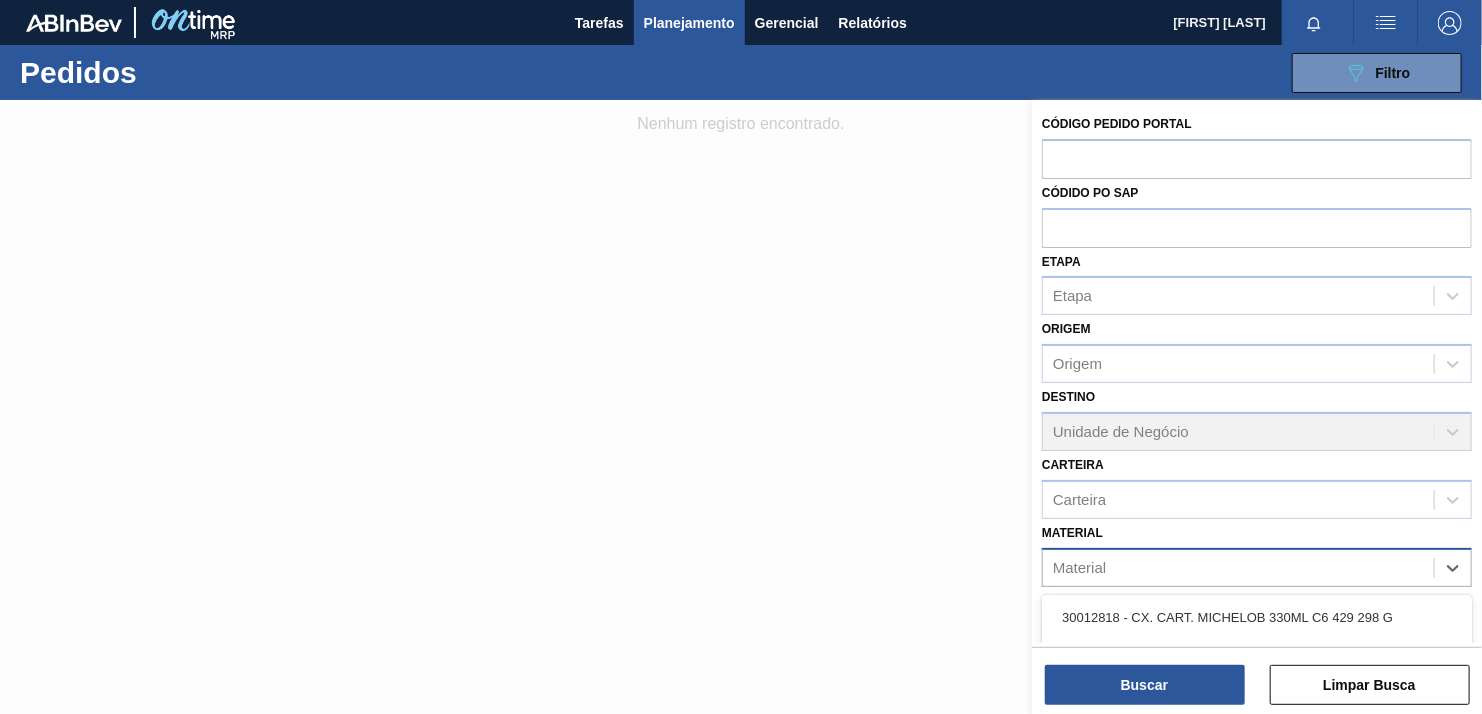 click on "Material" at bounding box center (1238, 567) 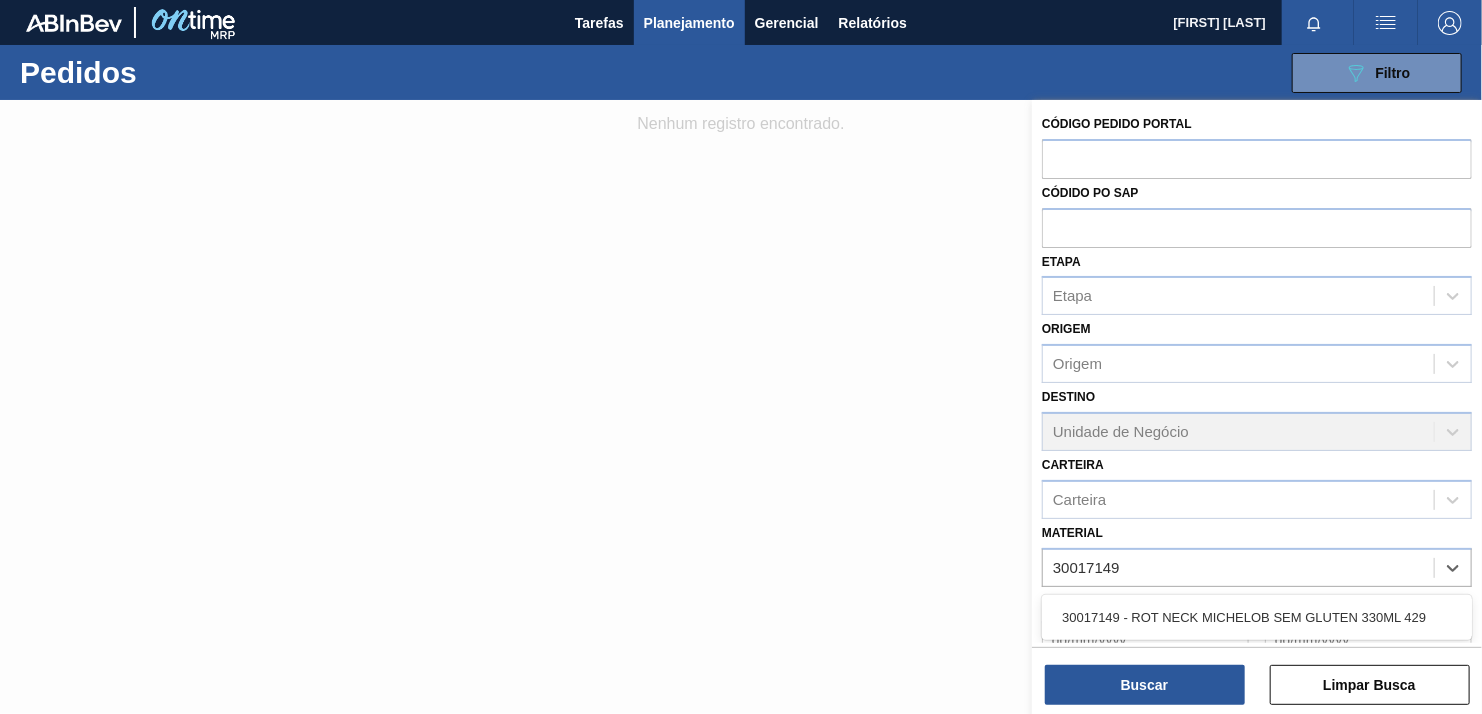 click on "30017149 - ROT NECK MICHELOB SEM GLUTEN 330ML 429" at bounding box center (1257, 617) 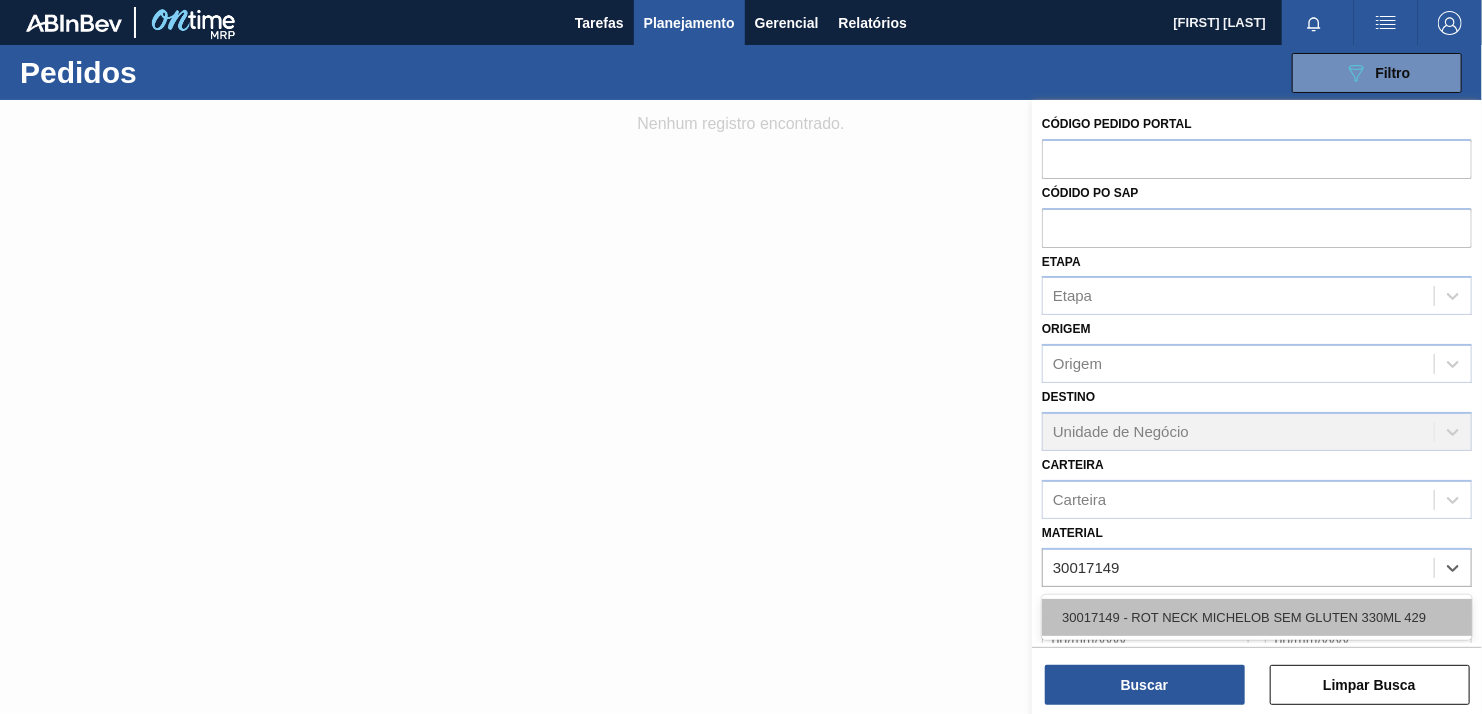 click on "30017149 - ROT NECK MICHELOB SEM GLUTEN 330ML 429" at bounding box center [1257, 617] 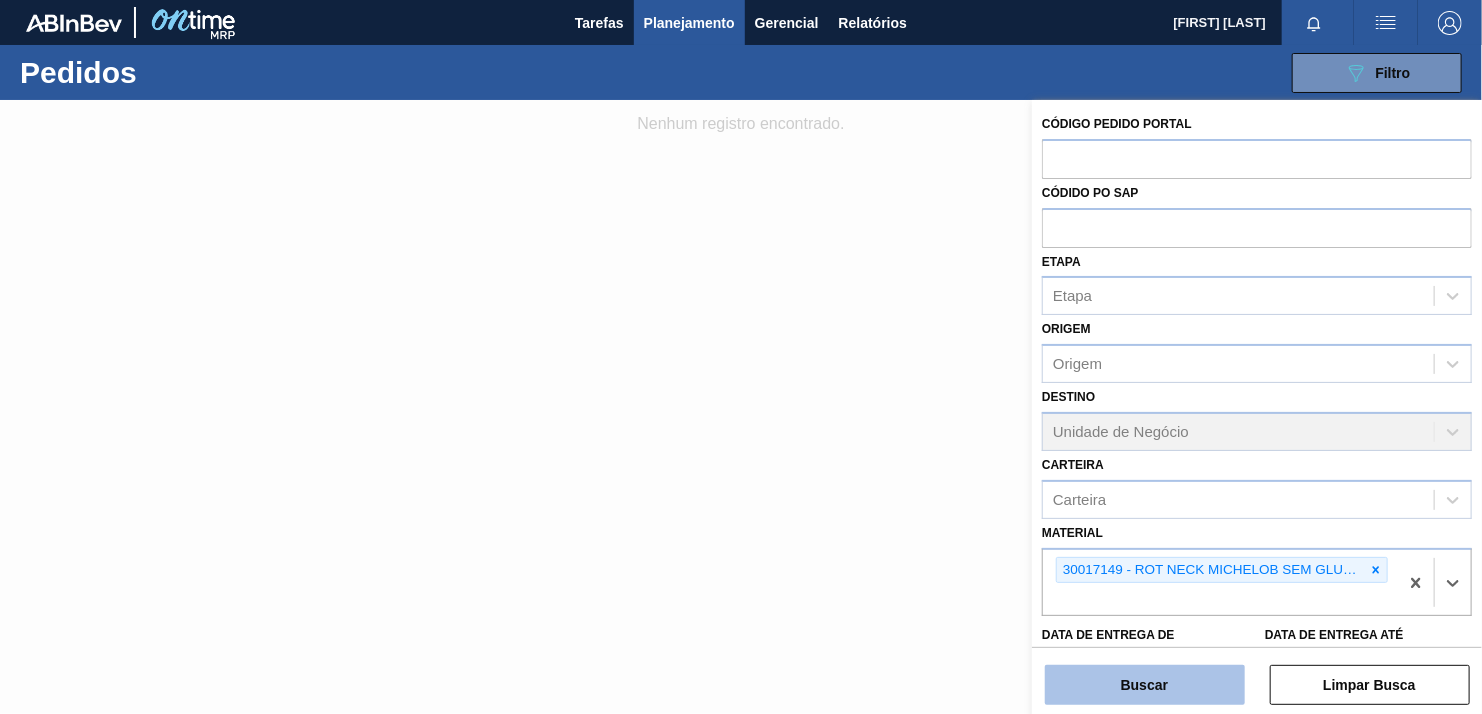 click on "Buscar" at bounding box center (1145, 685) 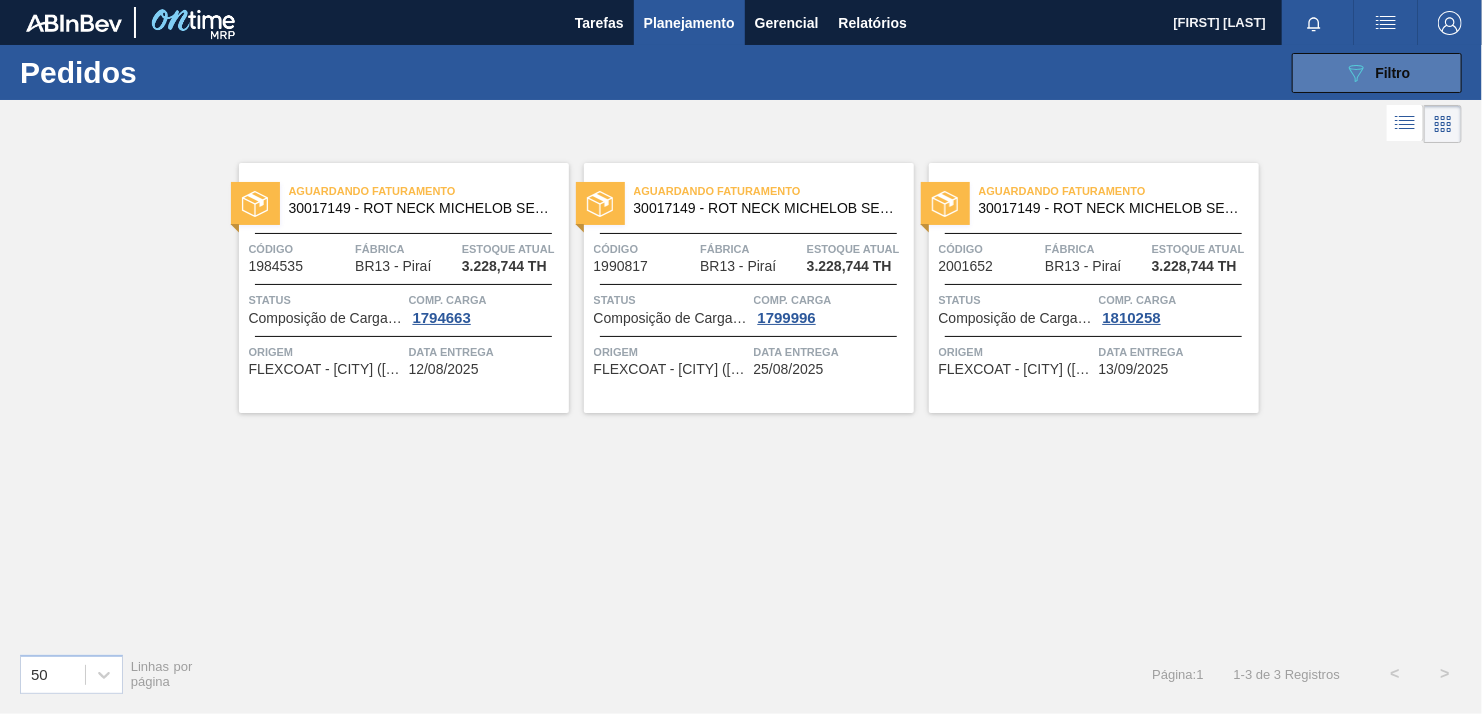 click on "Filtro" at bounding box center (1393, 73) 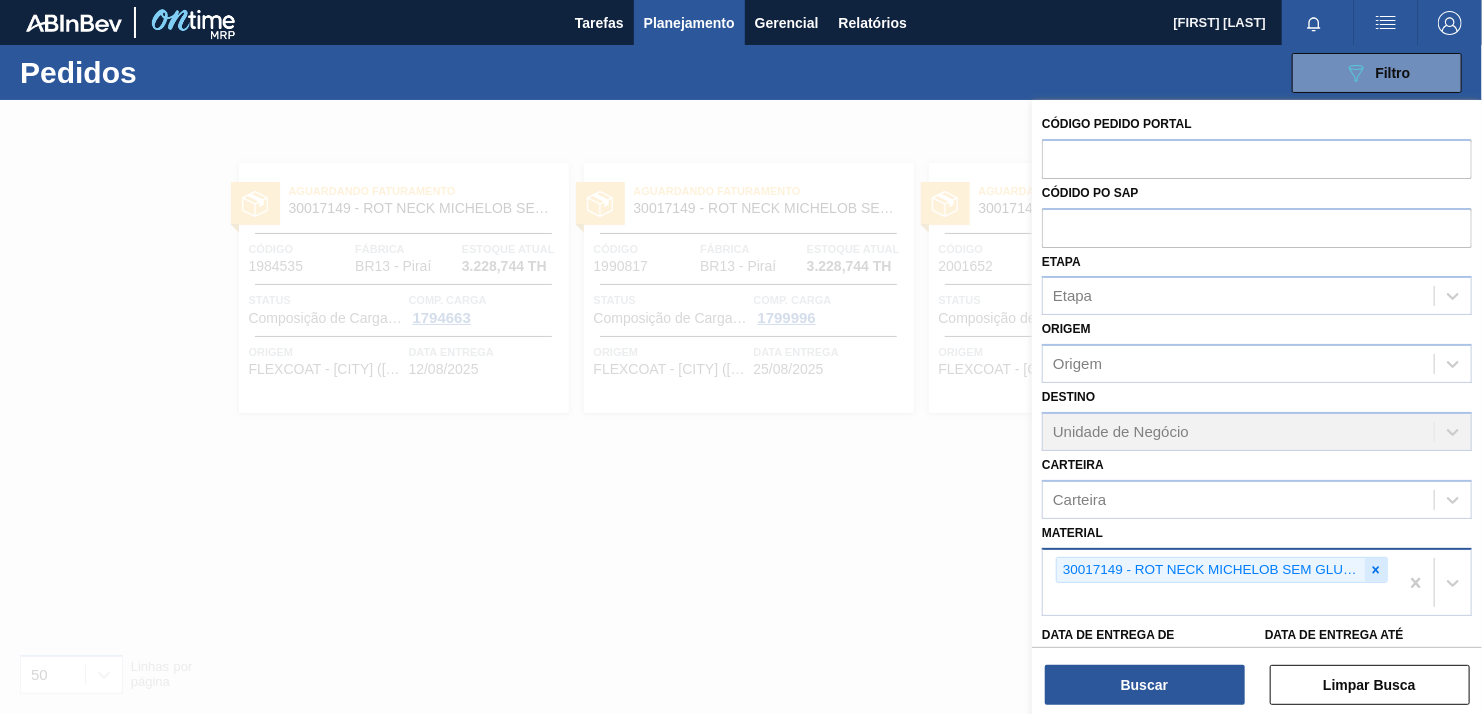 click at bounding box center [1376, 570] 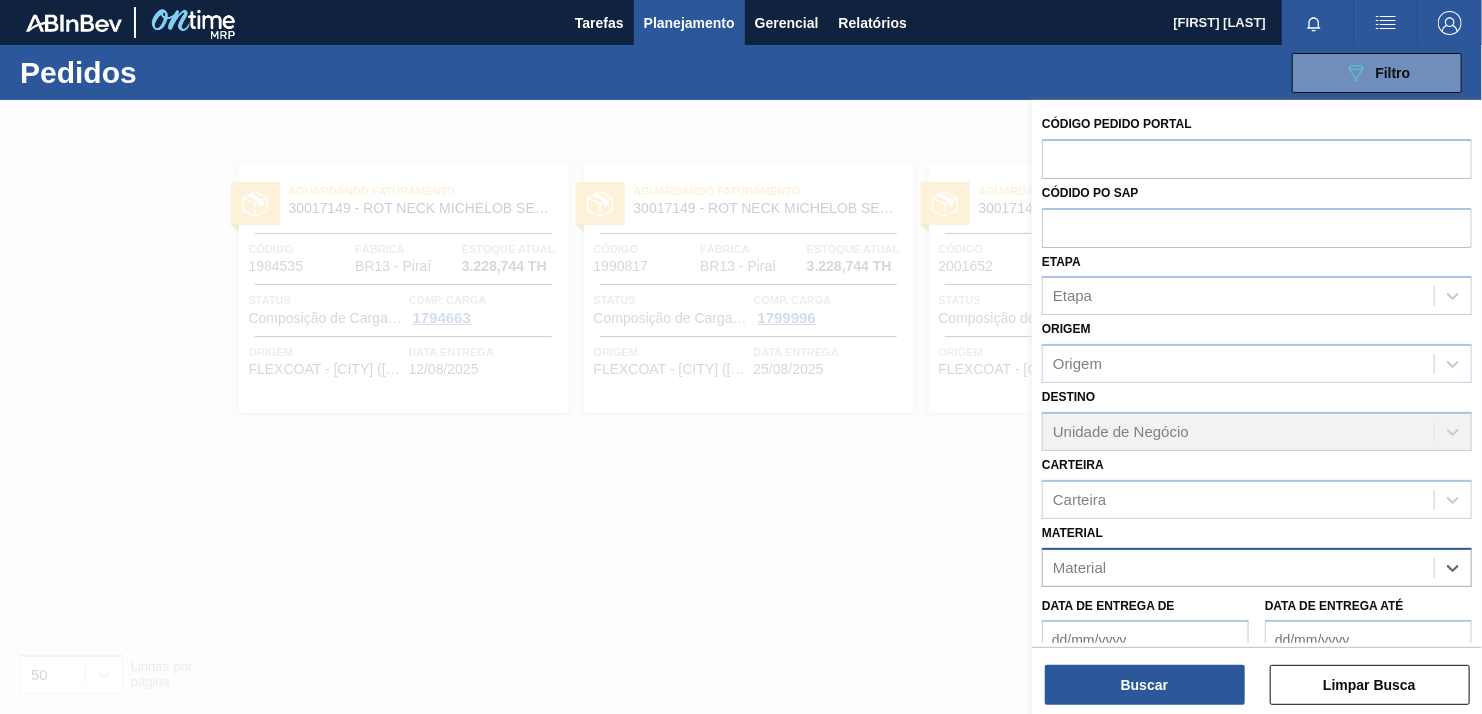 click on "Material" at bounding box center (1238, 567) 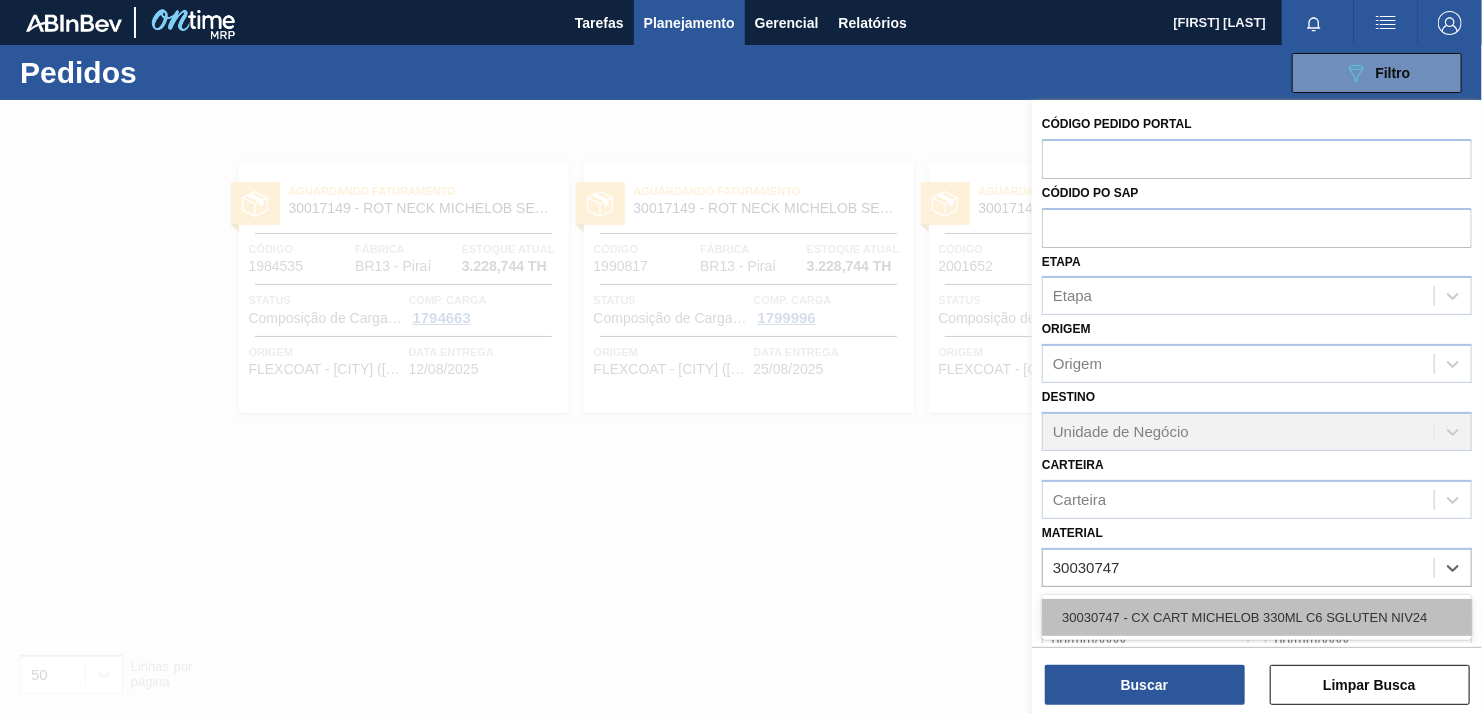 click on "30030747 - CX CART MICHELOB 330ML C6 SGLUTEN NIV24" at bounding box center (1257, 617) 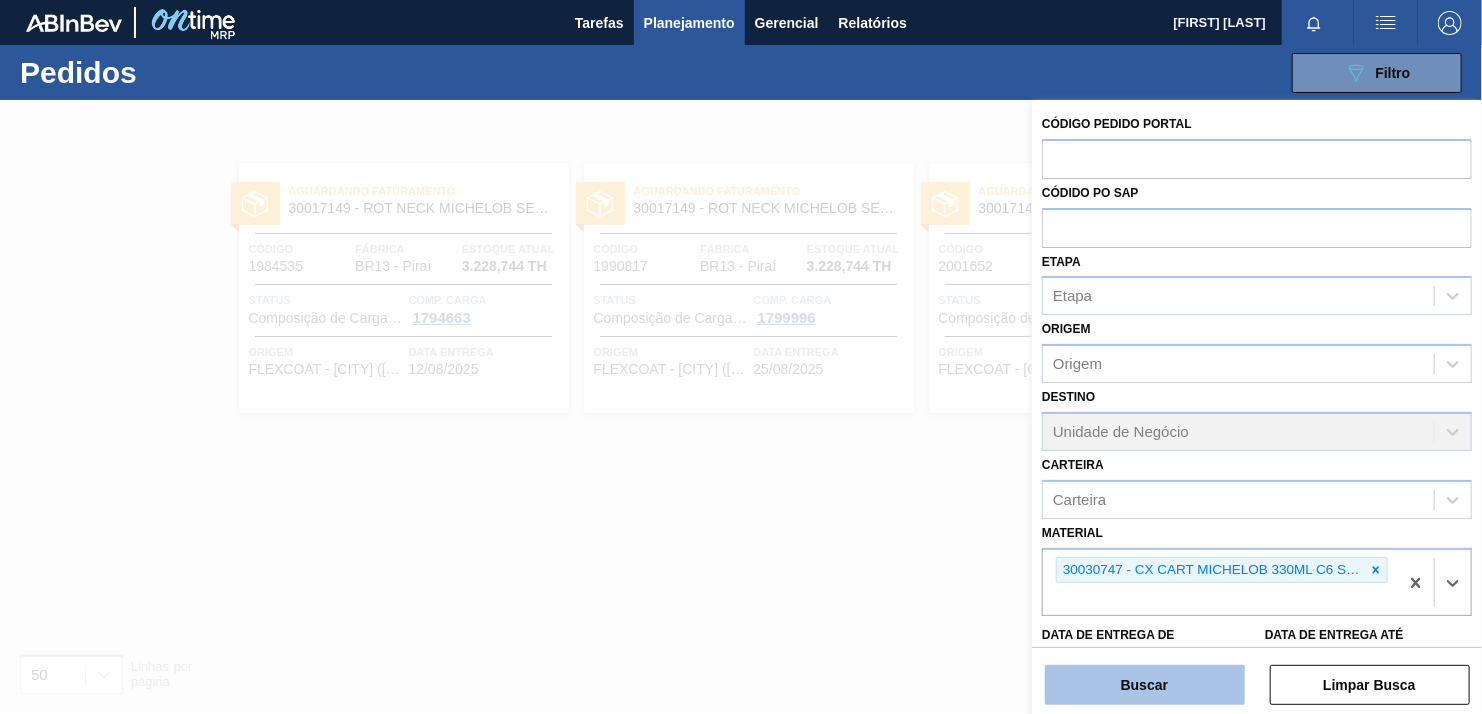 click on "Buscar" at bounding box center (1145, 685) 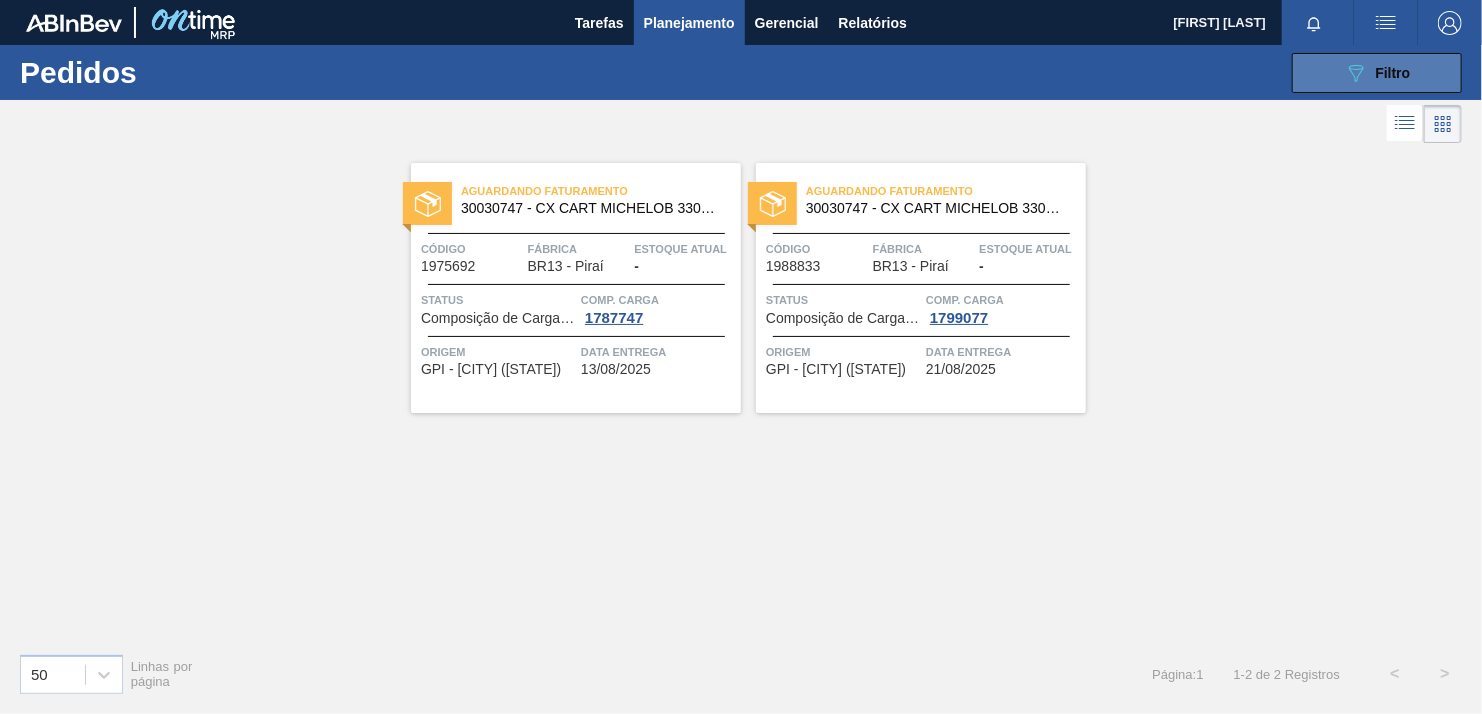 click on "089F7B8B-B2A5-4AFE-B5C0-19BA573D28AC Filtro" at bounding box center (1377, 73) 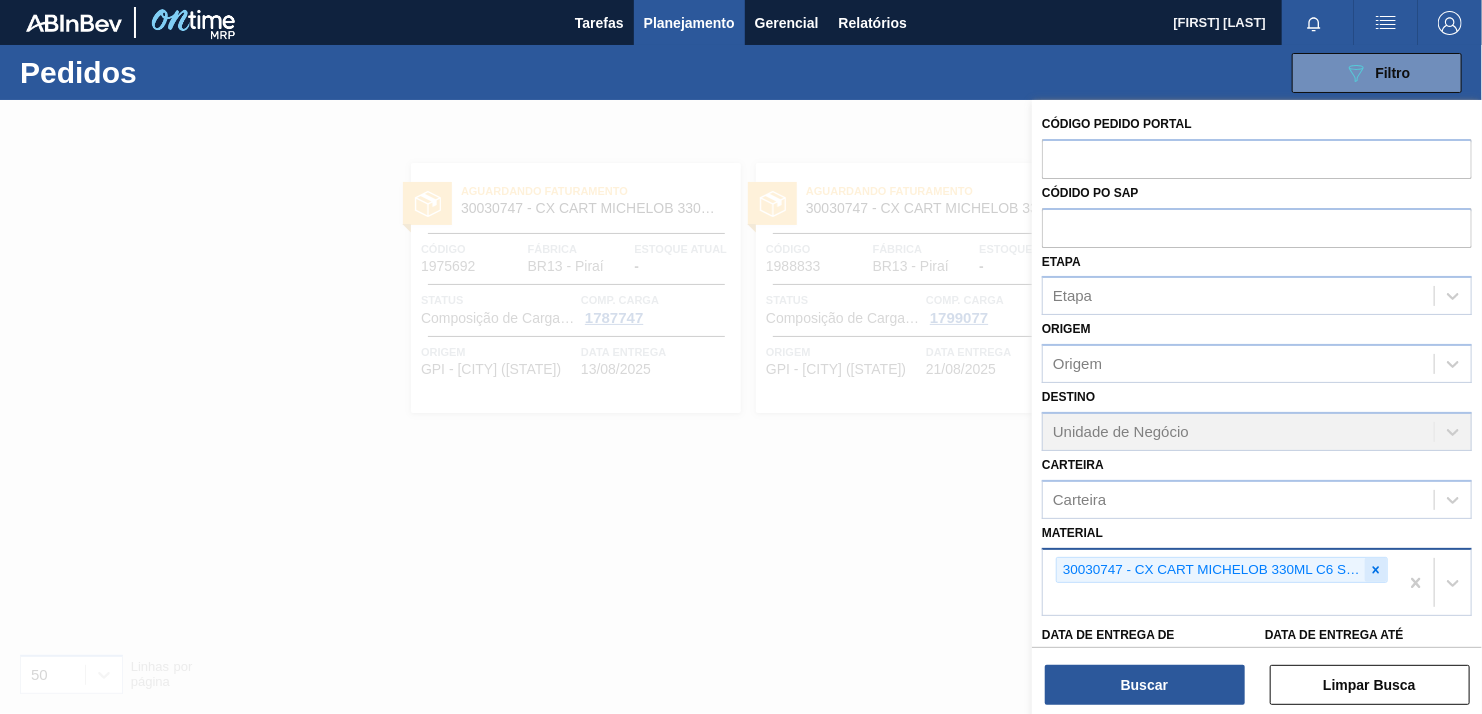 click 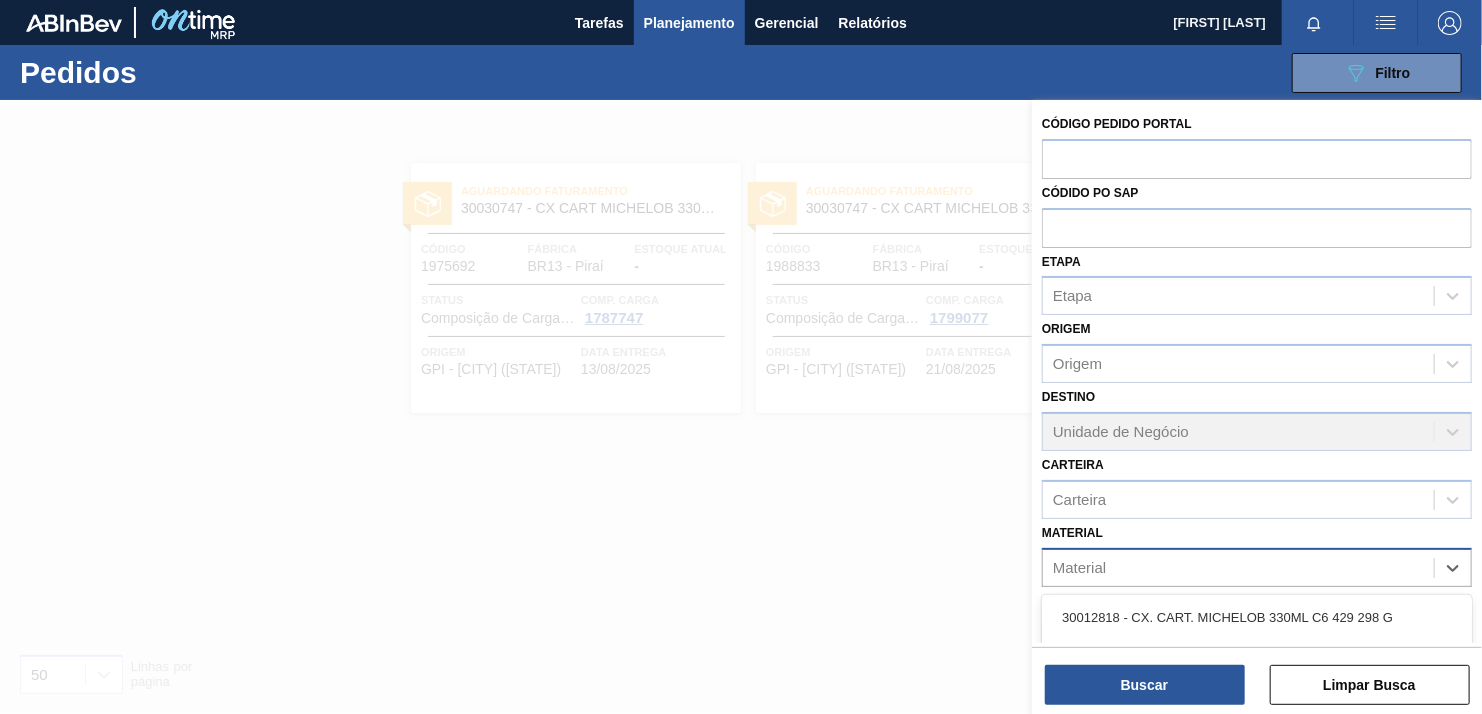 click on "Material" at bounding box center (1238, 567) 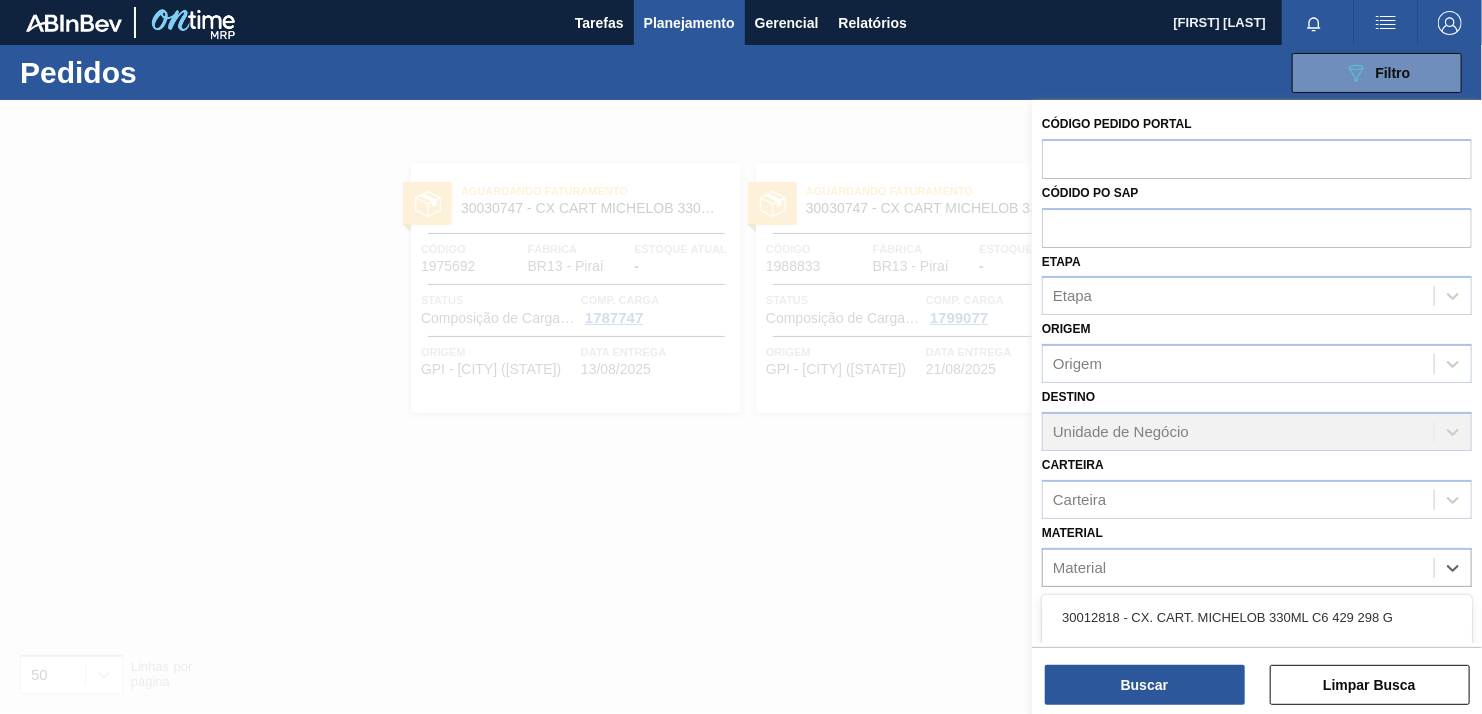 paste on "30012745" 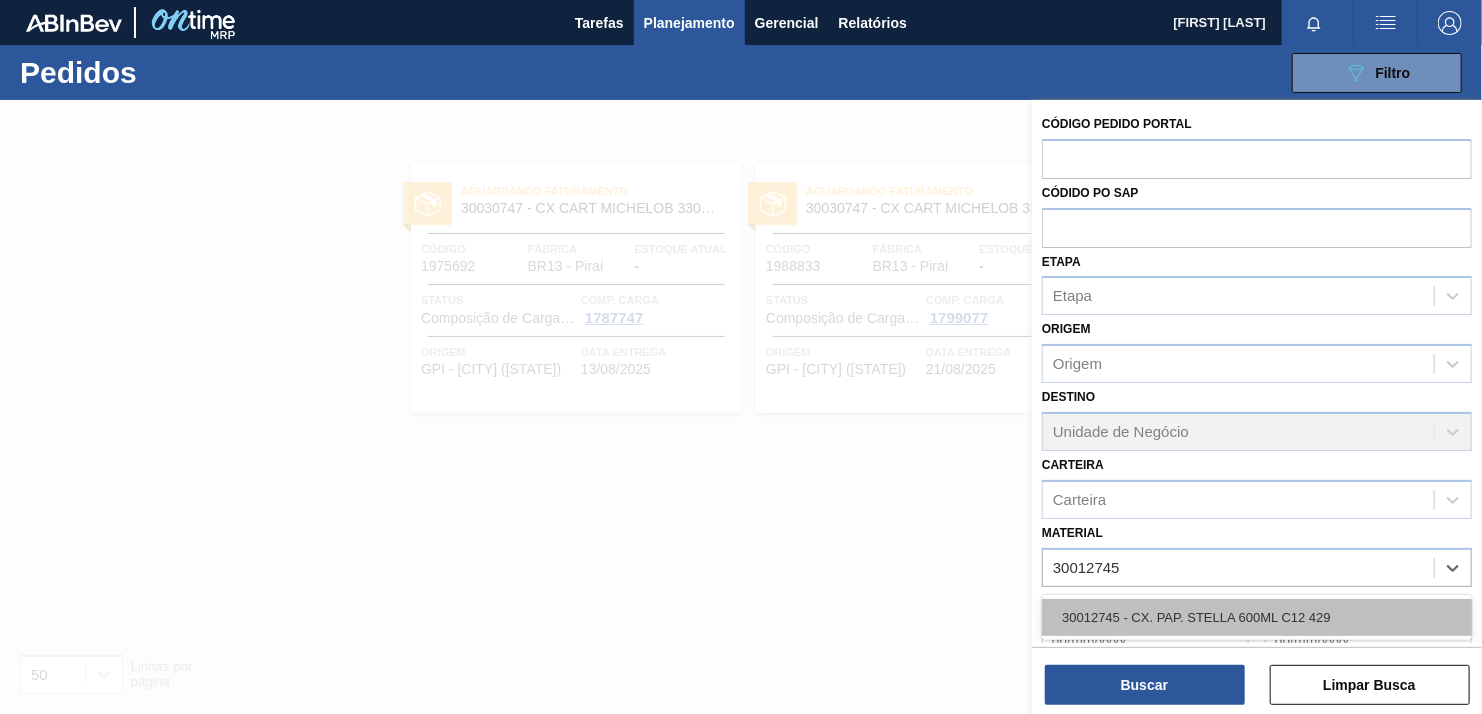 click on "30012745 - CX. PAP. STELLA 600ML C12 429" at bounding box center (1257, 617) 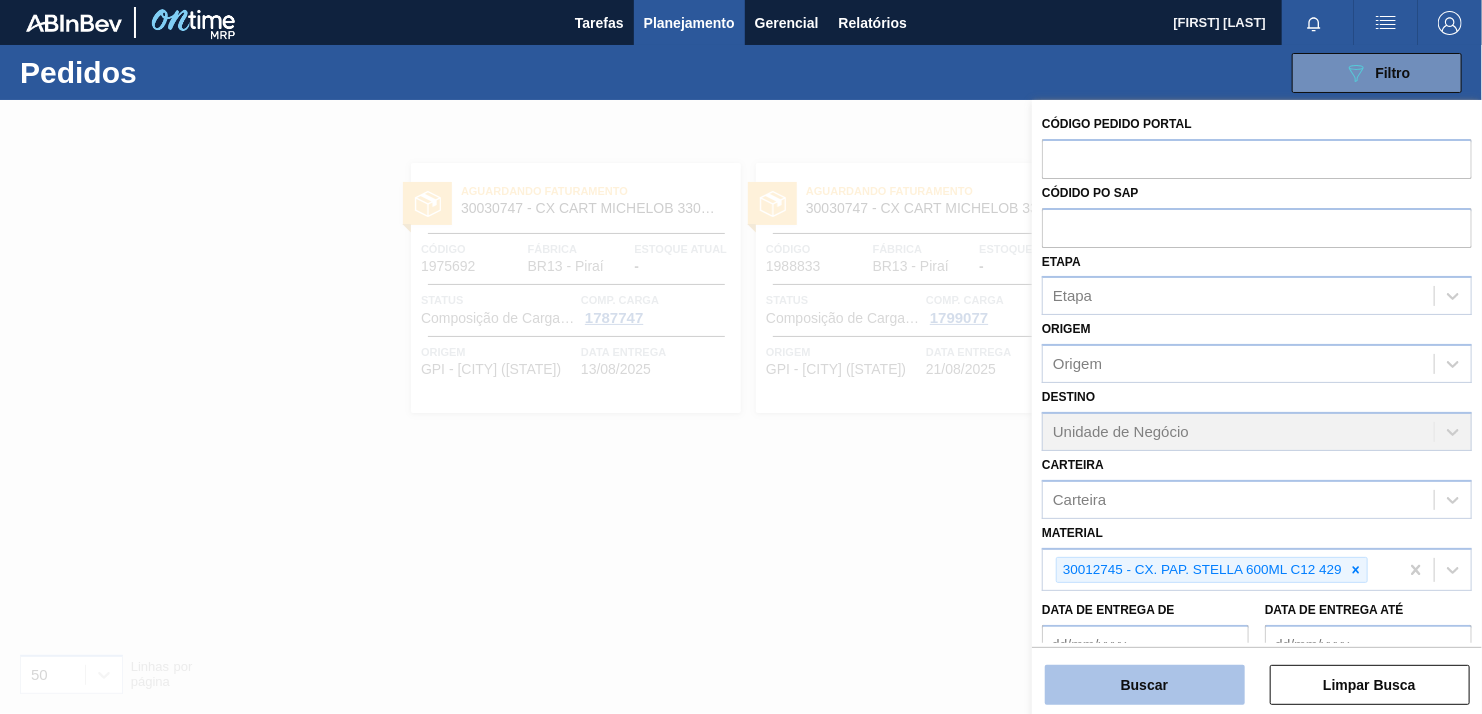 click on "Buscar" at bounding box center [1145, 685] 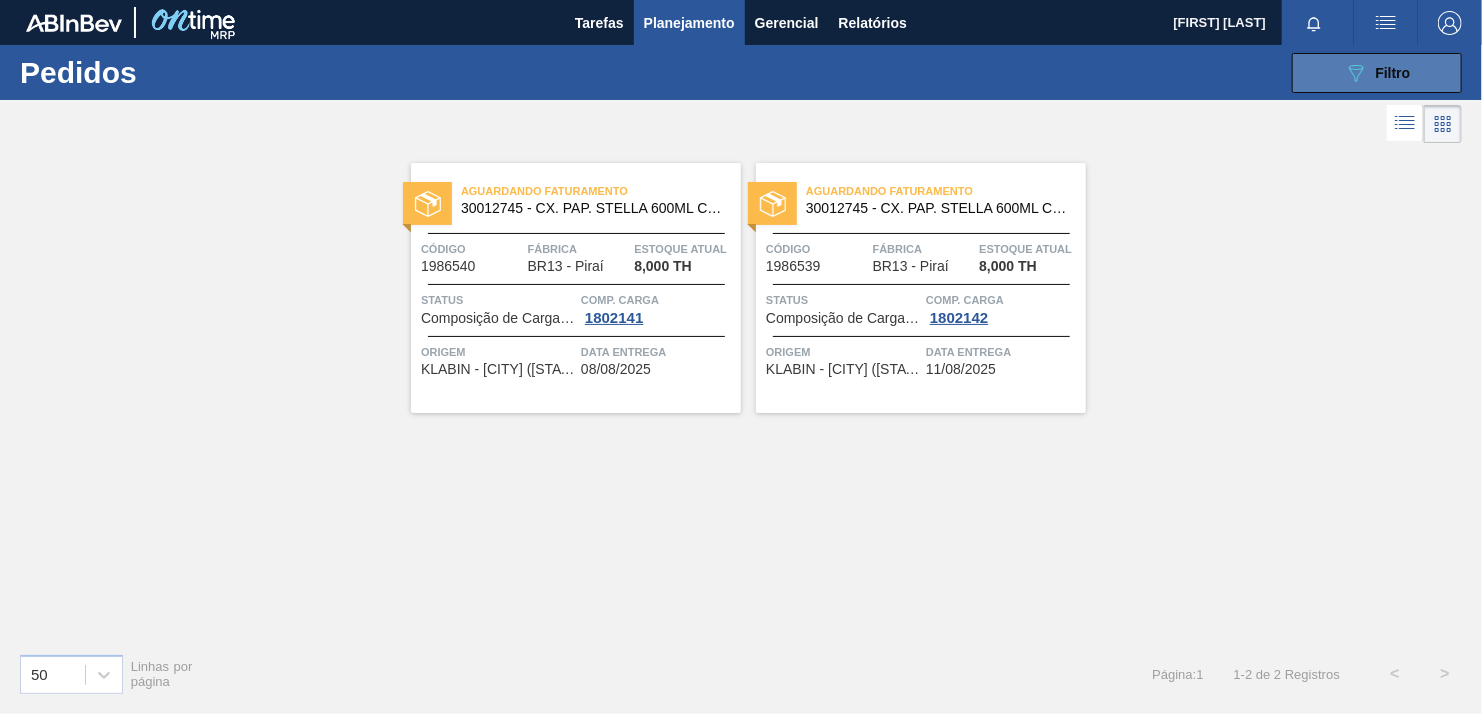 click on "089F7B8B-B2A5-4AFE-B5C0-19BA573D28AC Filtro" at bounding box center [1377, 73] 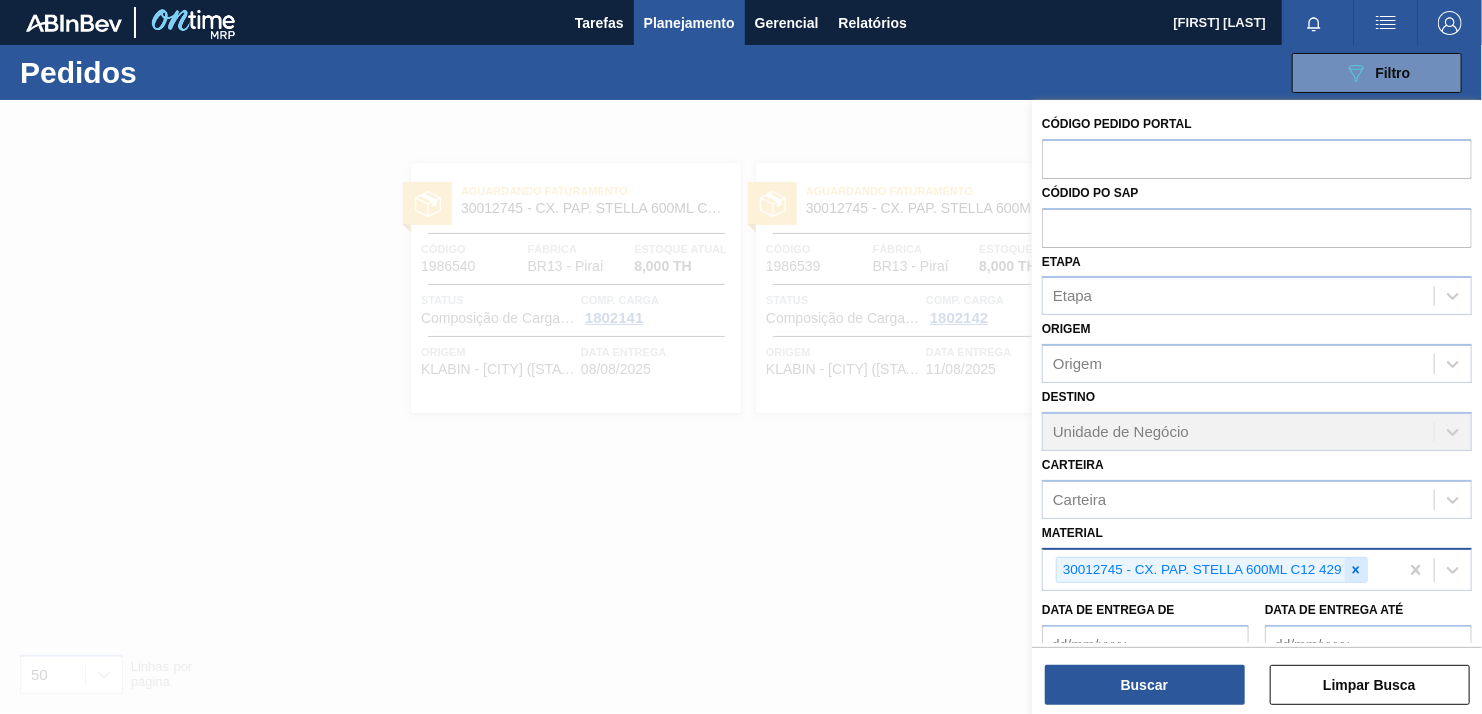 click 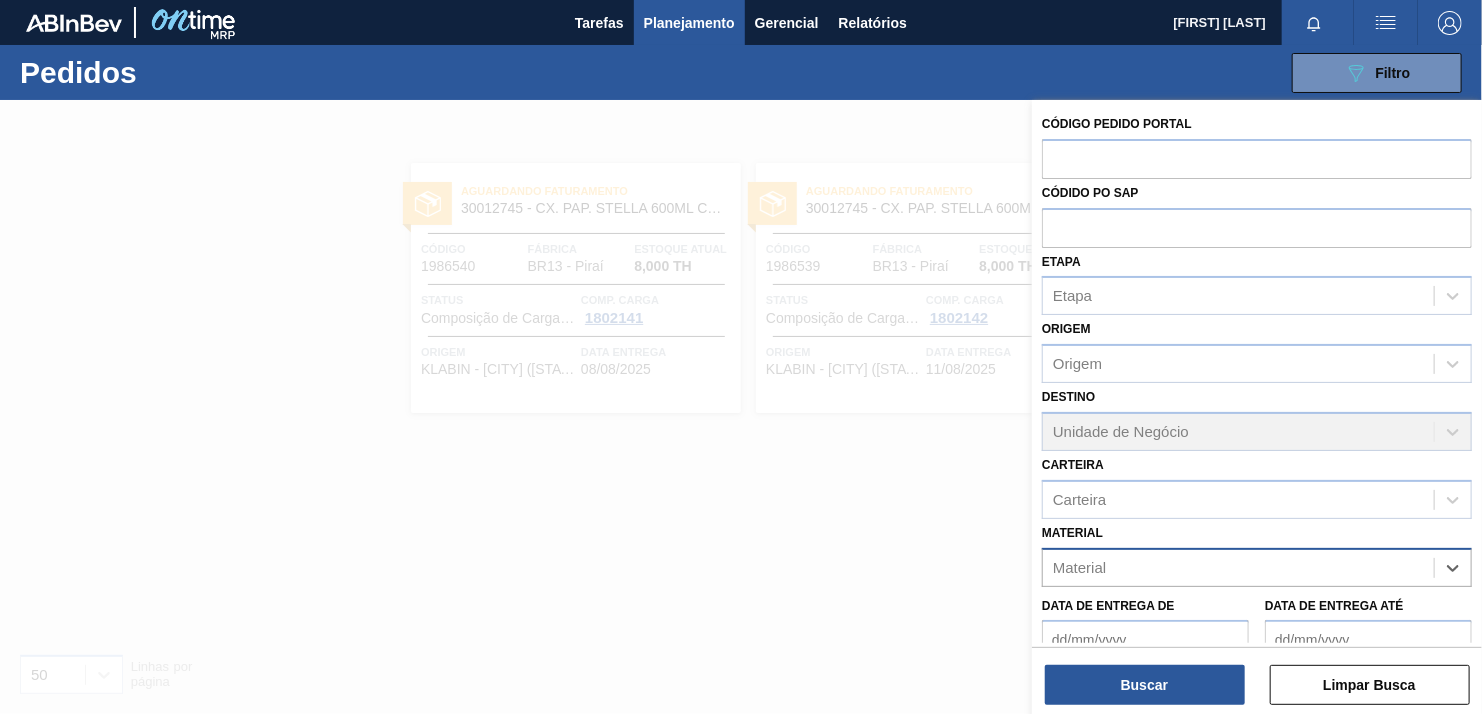 click on "Material" at bounding box center [1238, 567] 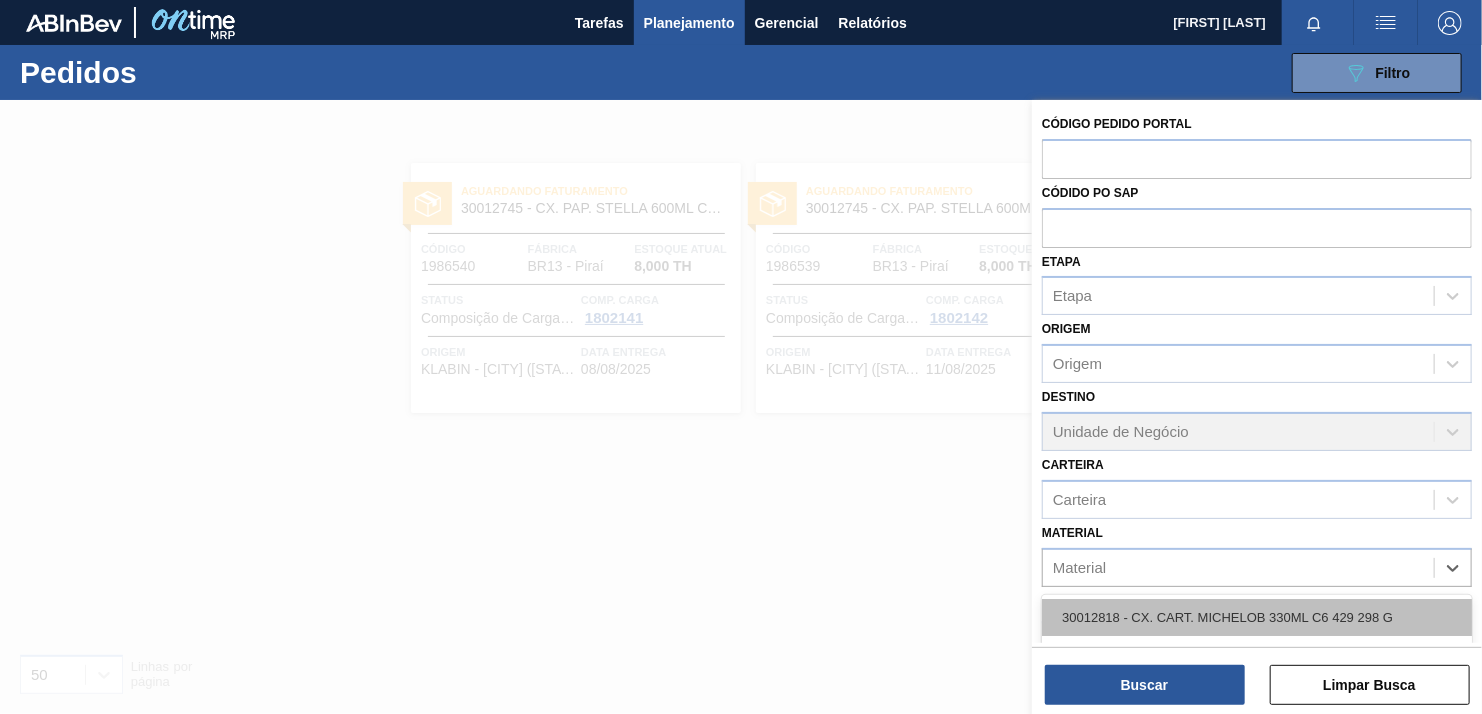 paste on "30017937" 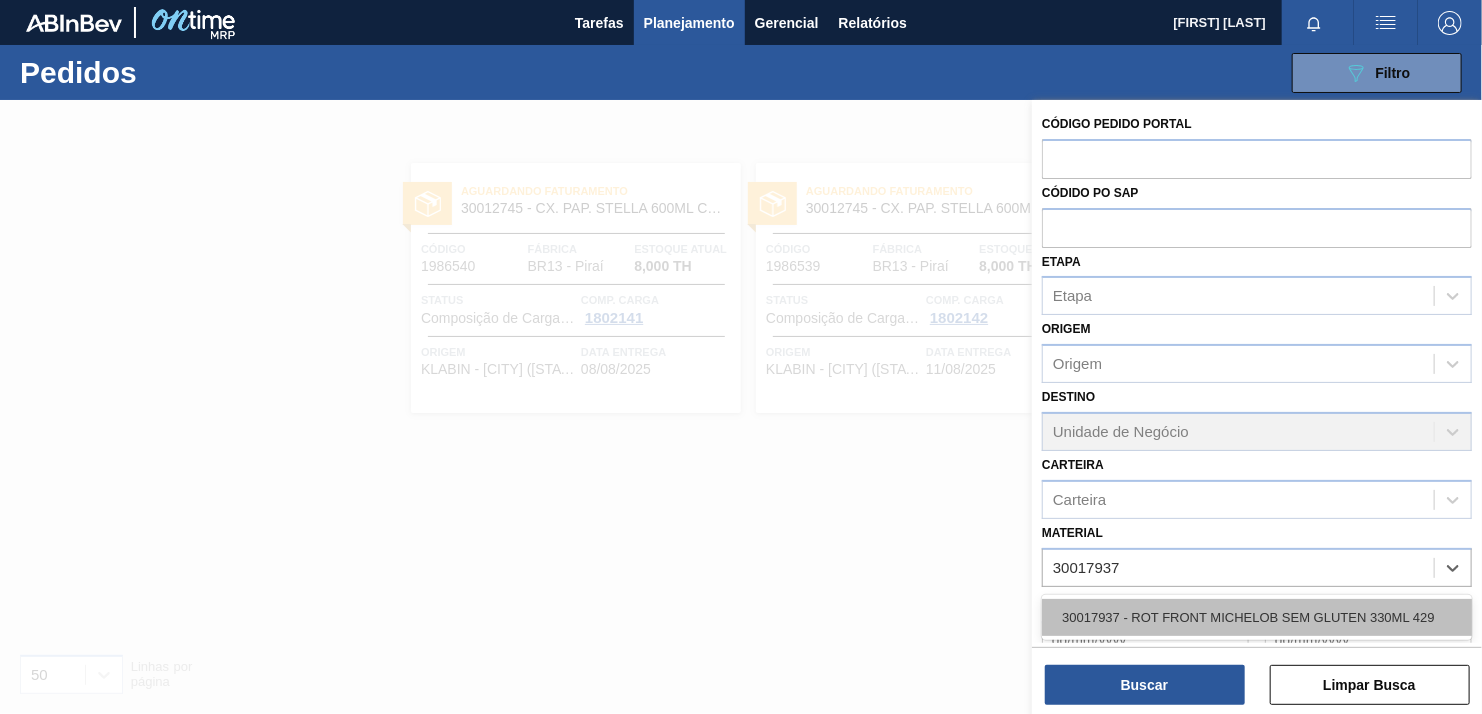 click on "30017937 - ROT FRONT MICHELOB SEM GLUTEN 330ML 429" at bounding box center (1257, 617) 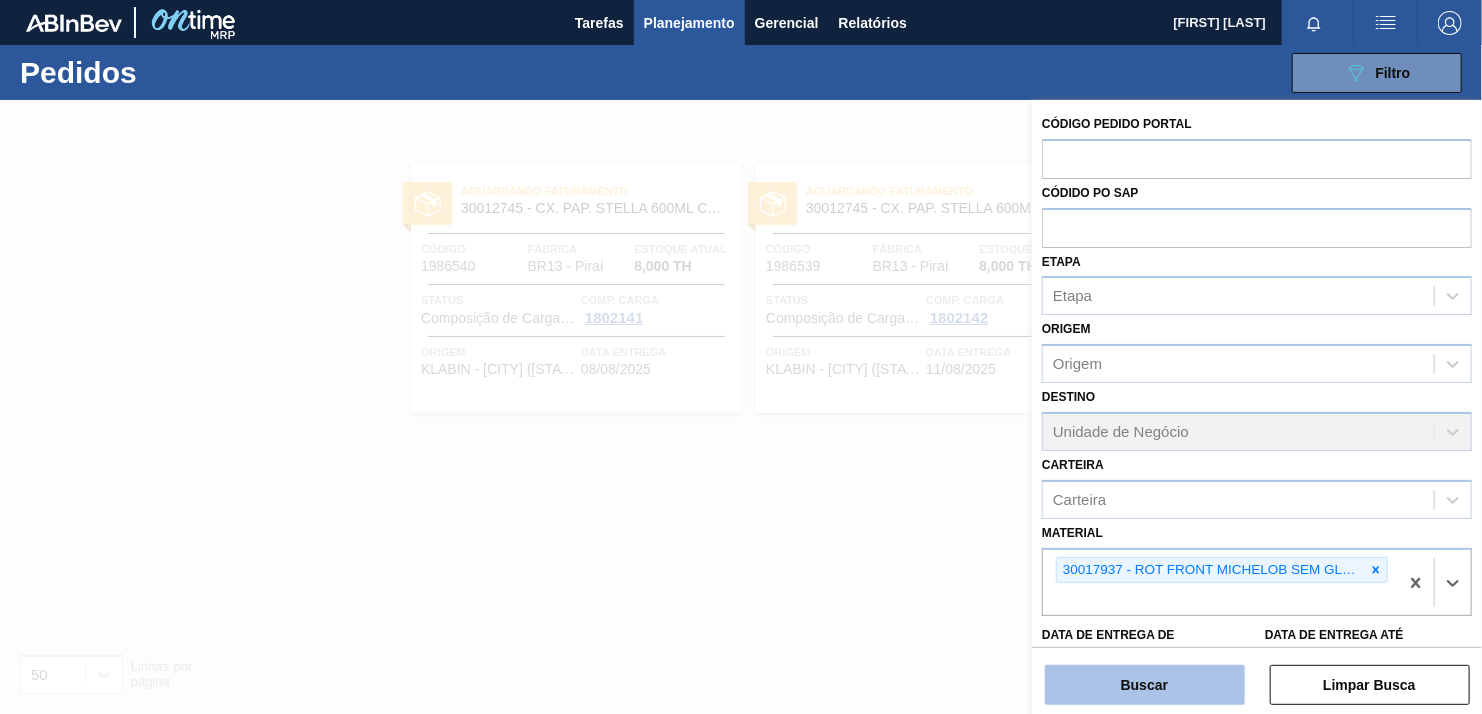 click on "Buscar" at bounding box center (1145, 685) 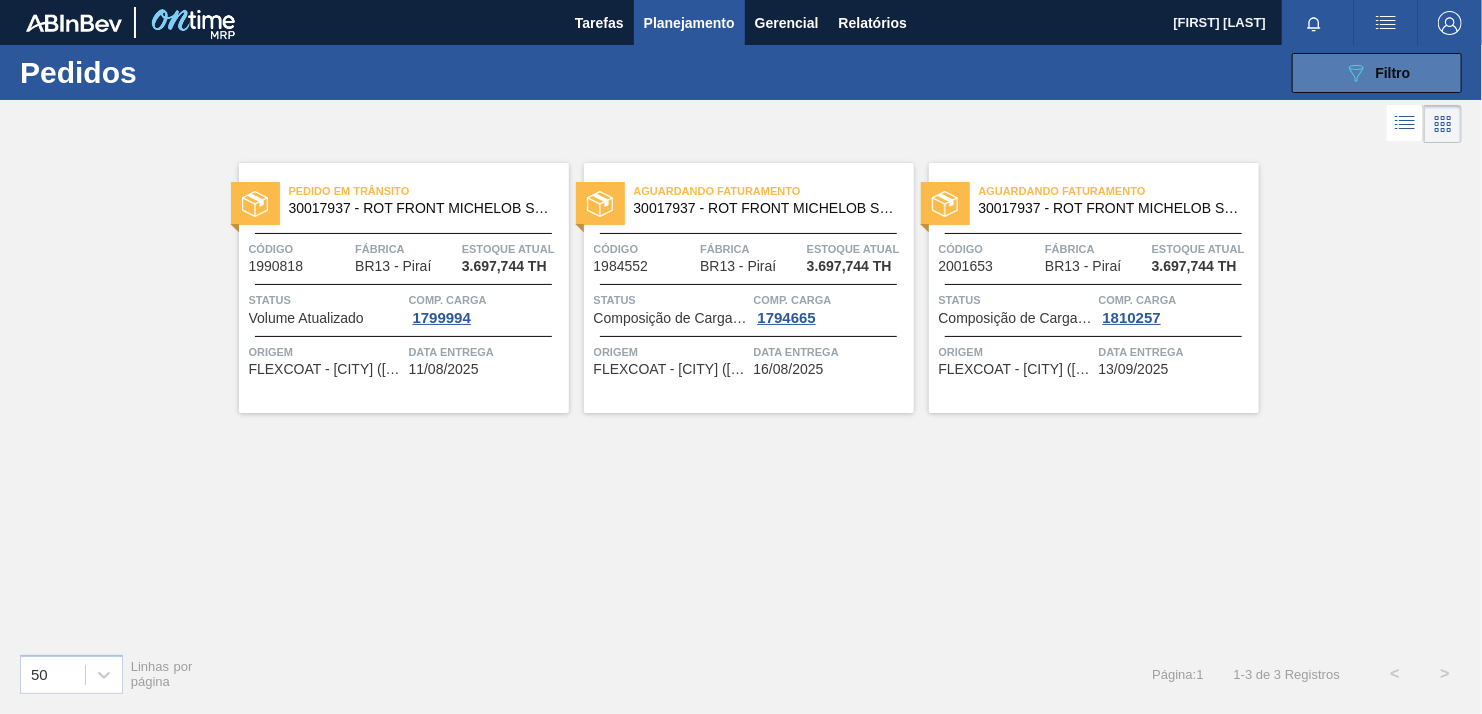 click on "089F7B8B-B2A5-4AFE-B5C0-19BA573D28AC Filtro" at bounding box center [1377, 73] 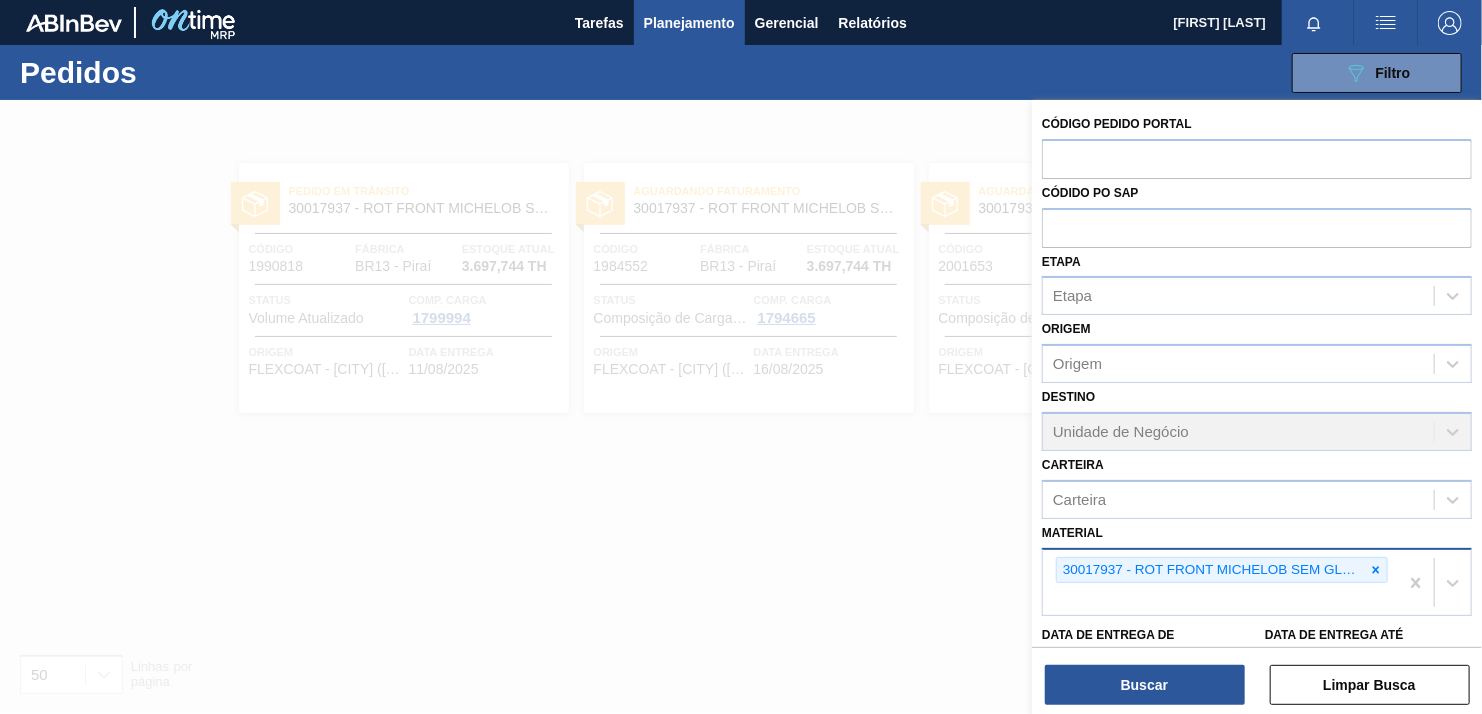 click at bounding box center (1376, 570) 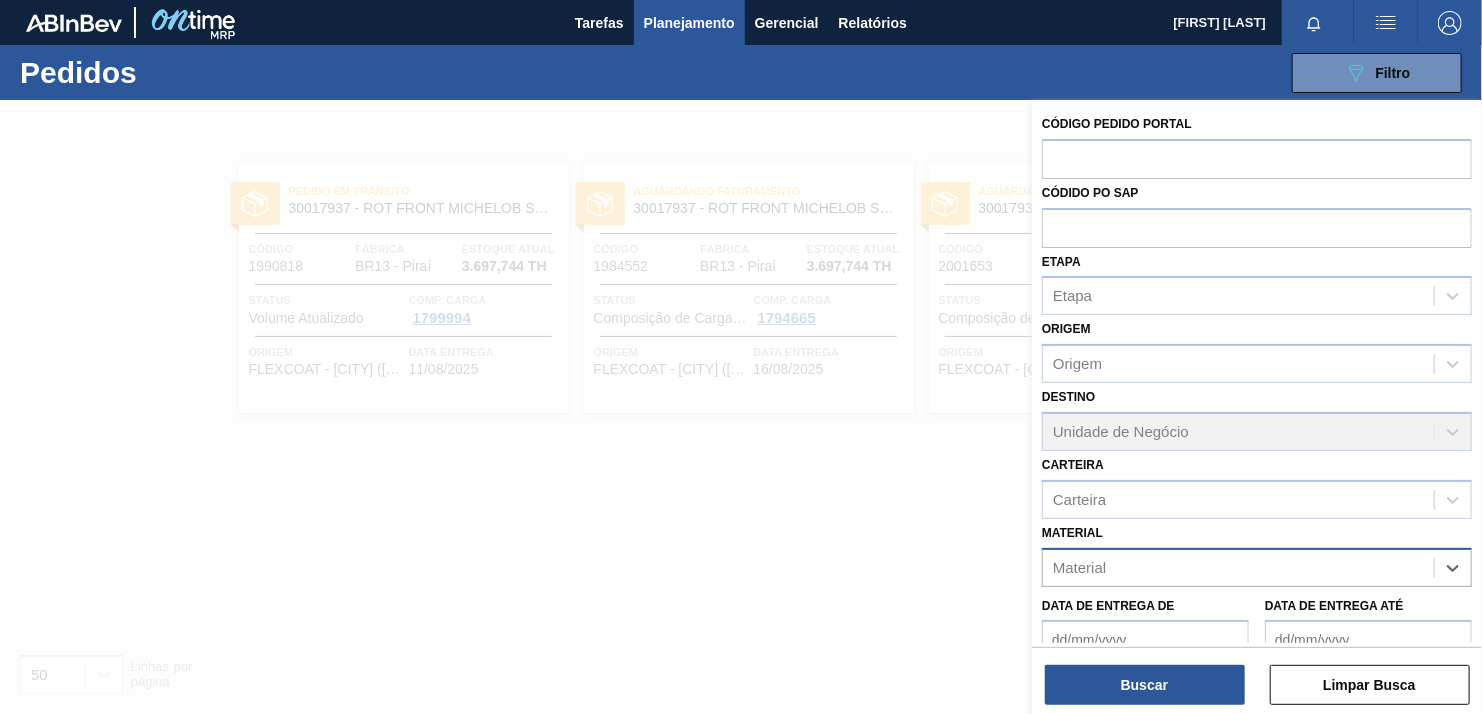 click on "Material" at bounding box center [1238, 567] 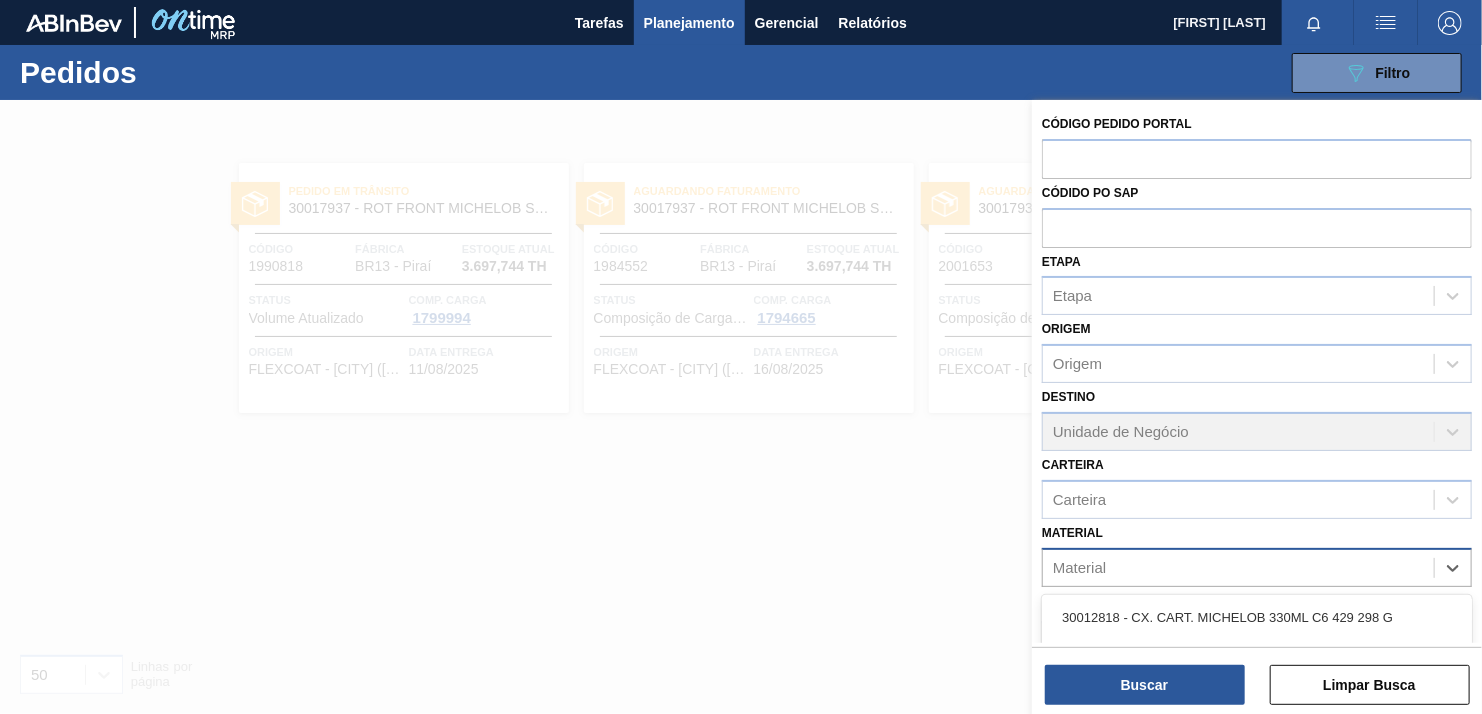 paste on "30029328" 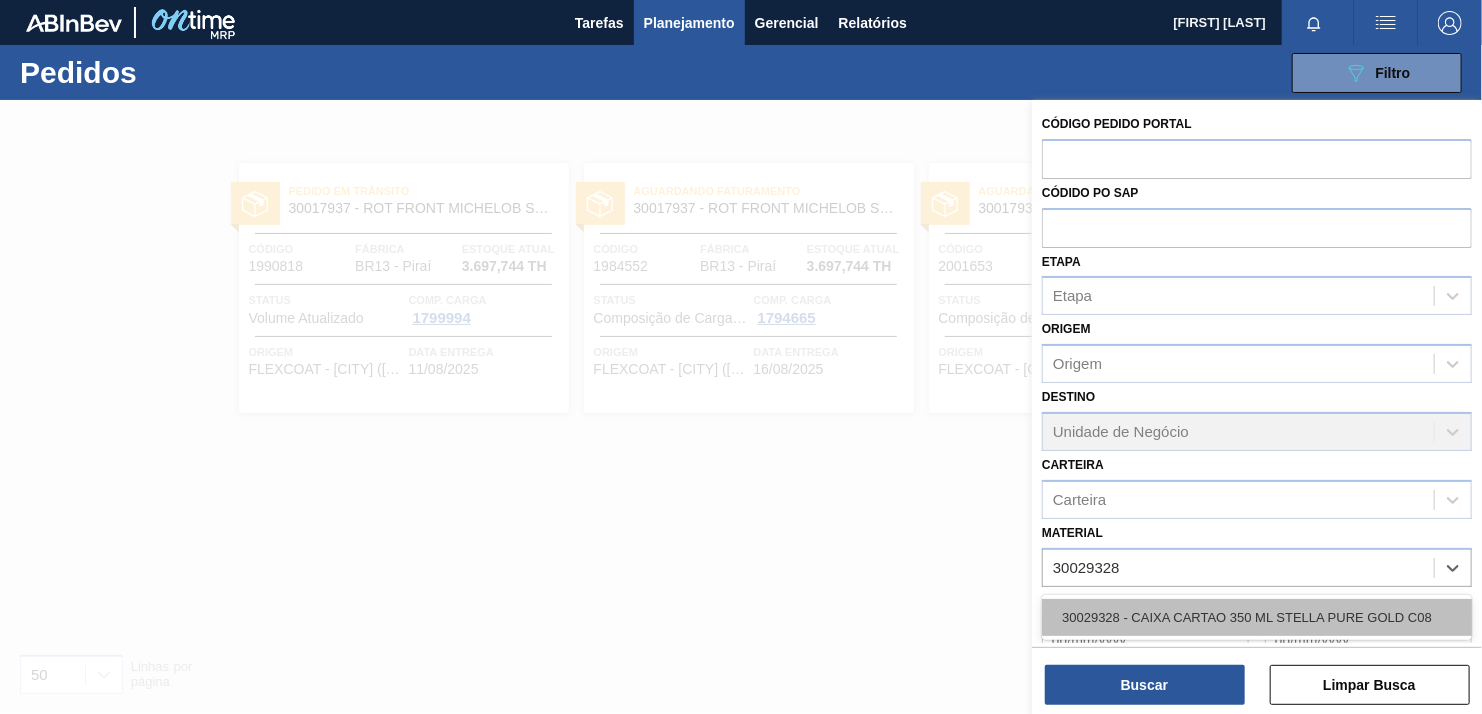 click on "30029328 - CAIXA CARTAO 350 ML STELLA PURE GOLD C08" at bounding box center (1257, 617) 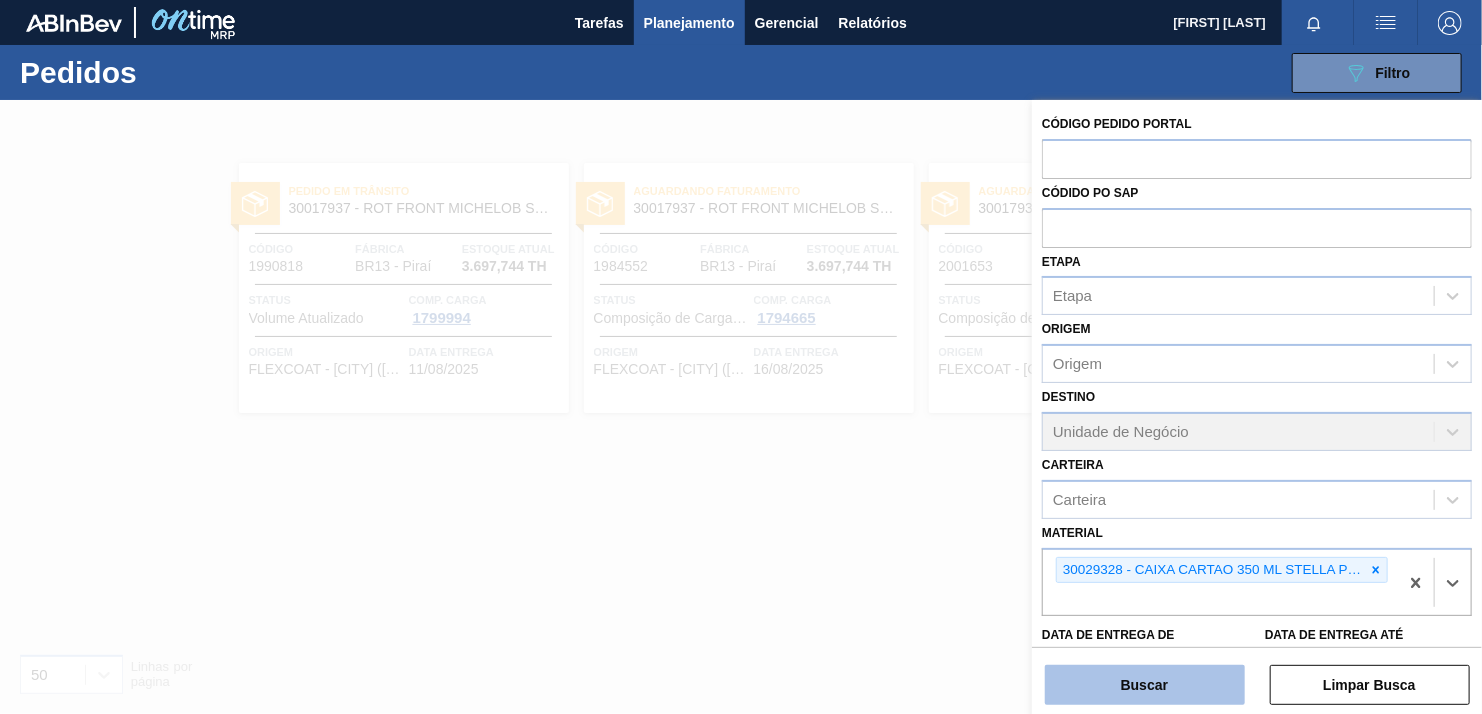 click on "Buscar" at bounding box center (1145, 685) 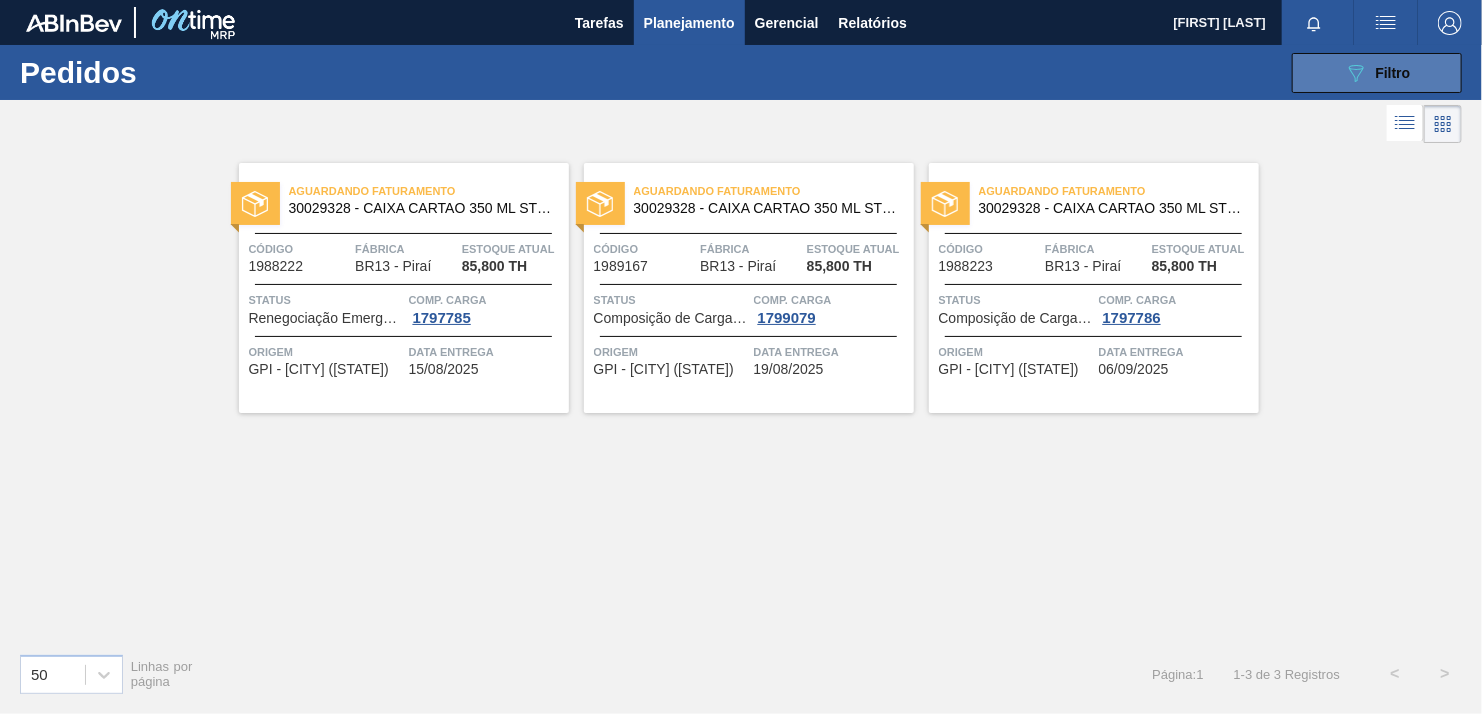 click on "089F7B8B-B2A5-4AFE-B5C0-19BA573D28AC Filtro" at bounding box center (1377, 73) 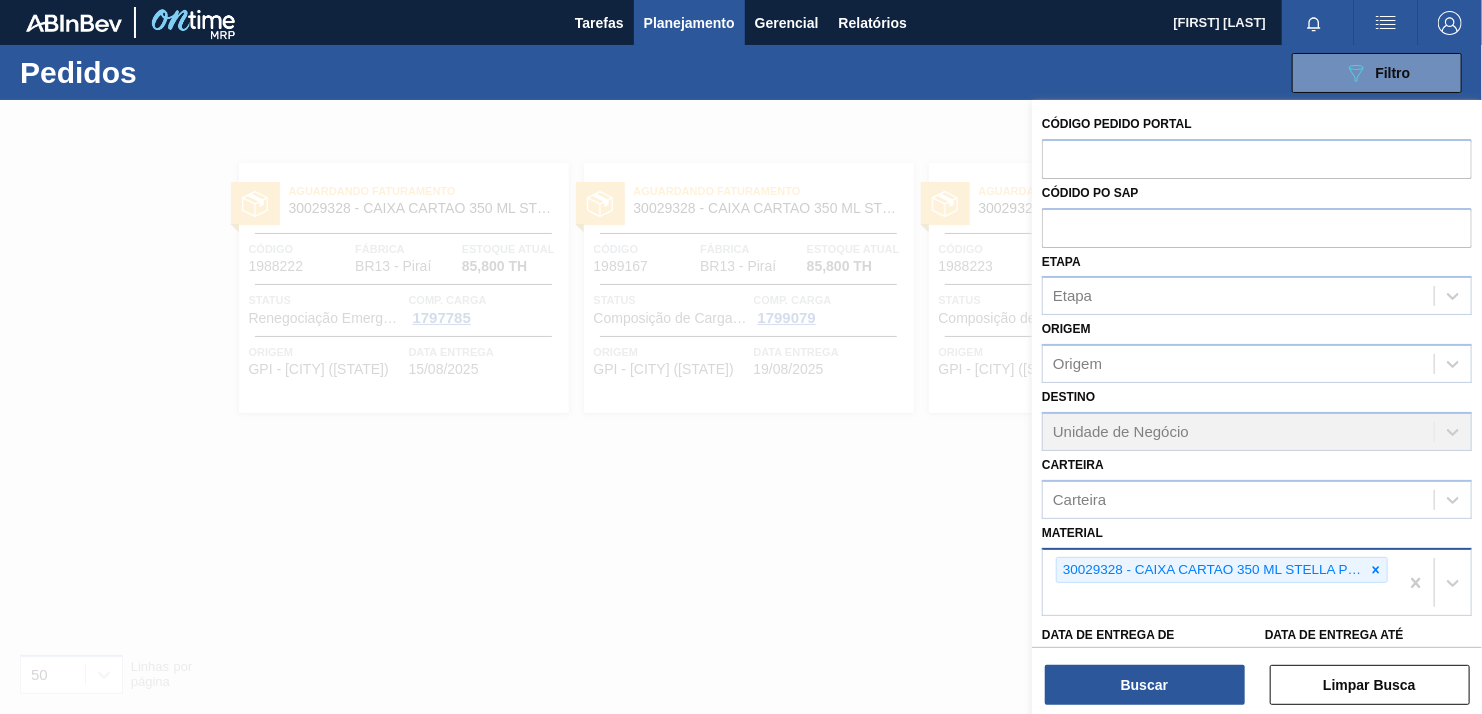 click 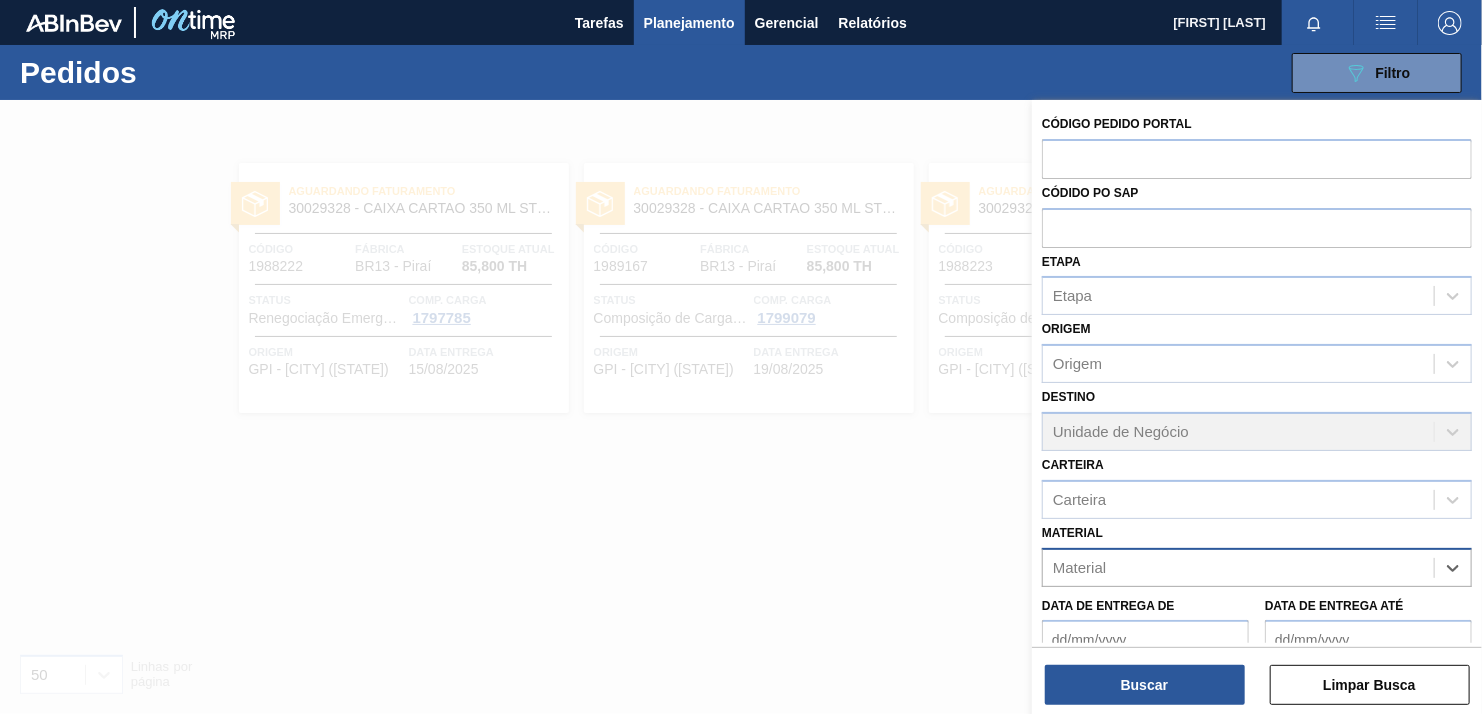click on "Material" at bounding box center [1238, 567] 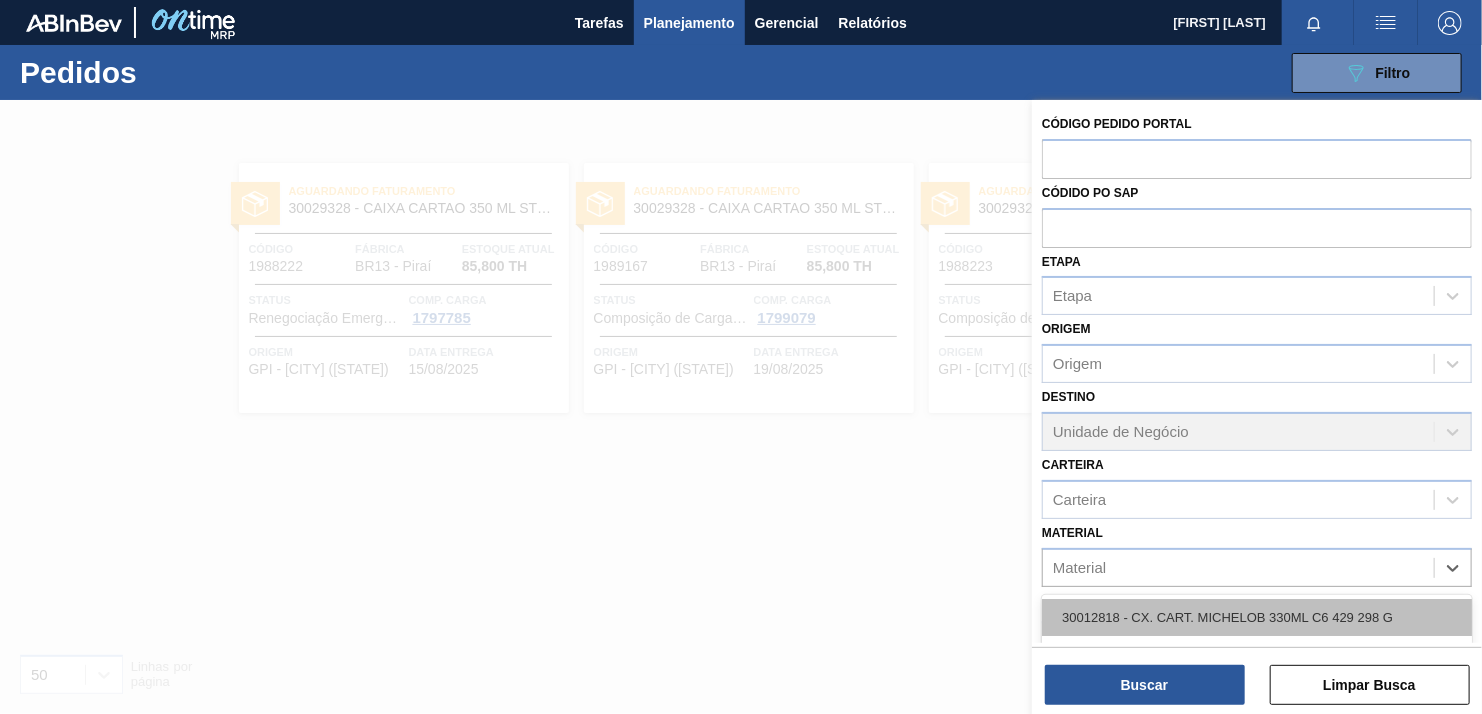 paste on "30002293" 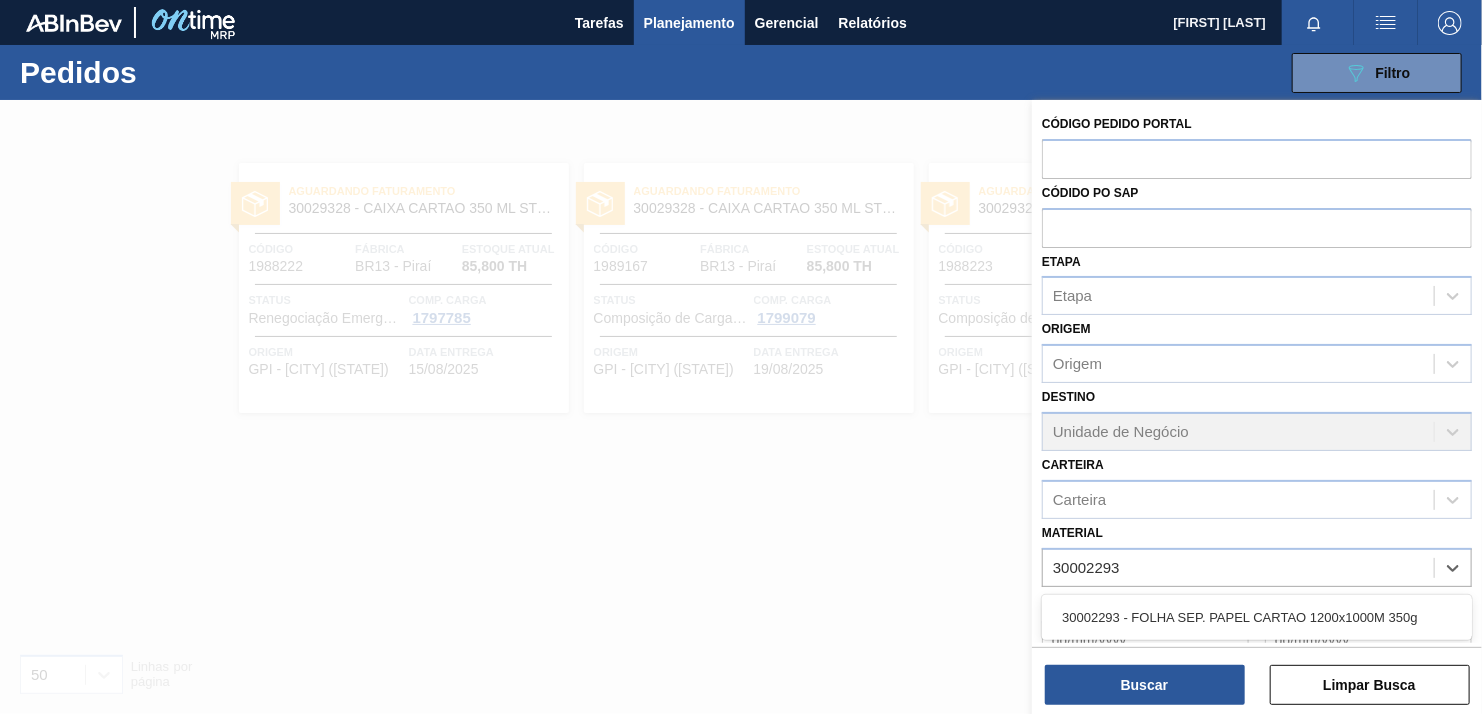 click on "30002293 - FOLHA SEP. PAPEL CARTAO 1200x1000M 350g" at bounding box center (1257, 617) 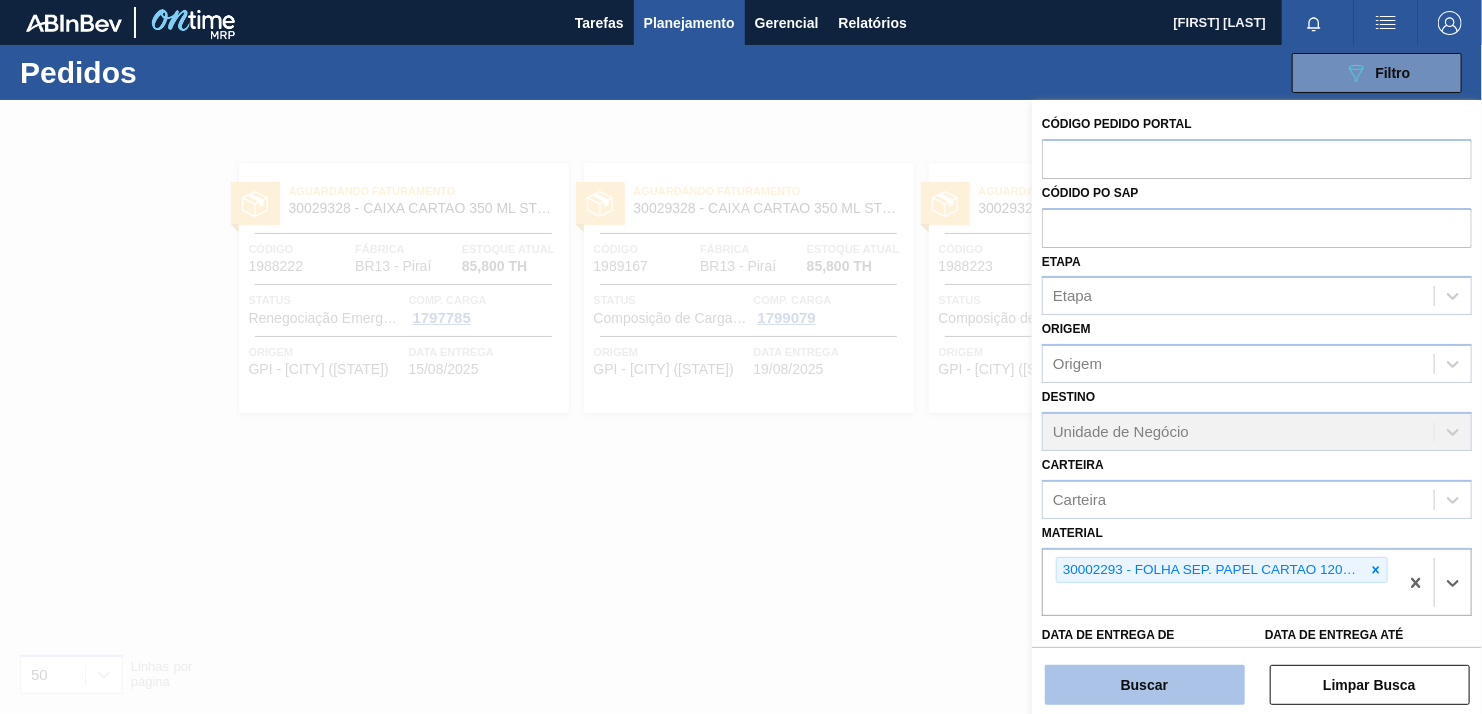 click on "Buscar" at bounding box center [1145, 685] 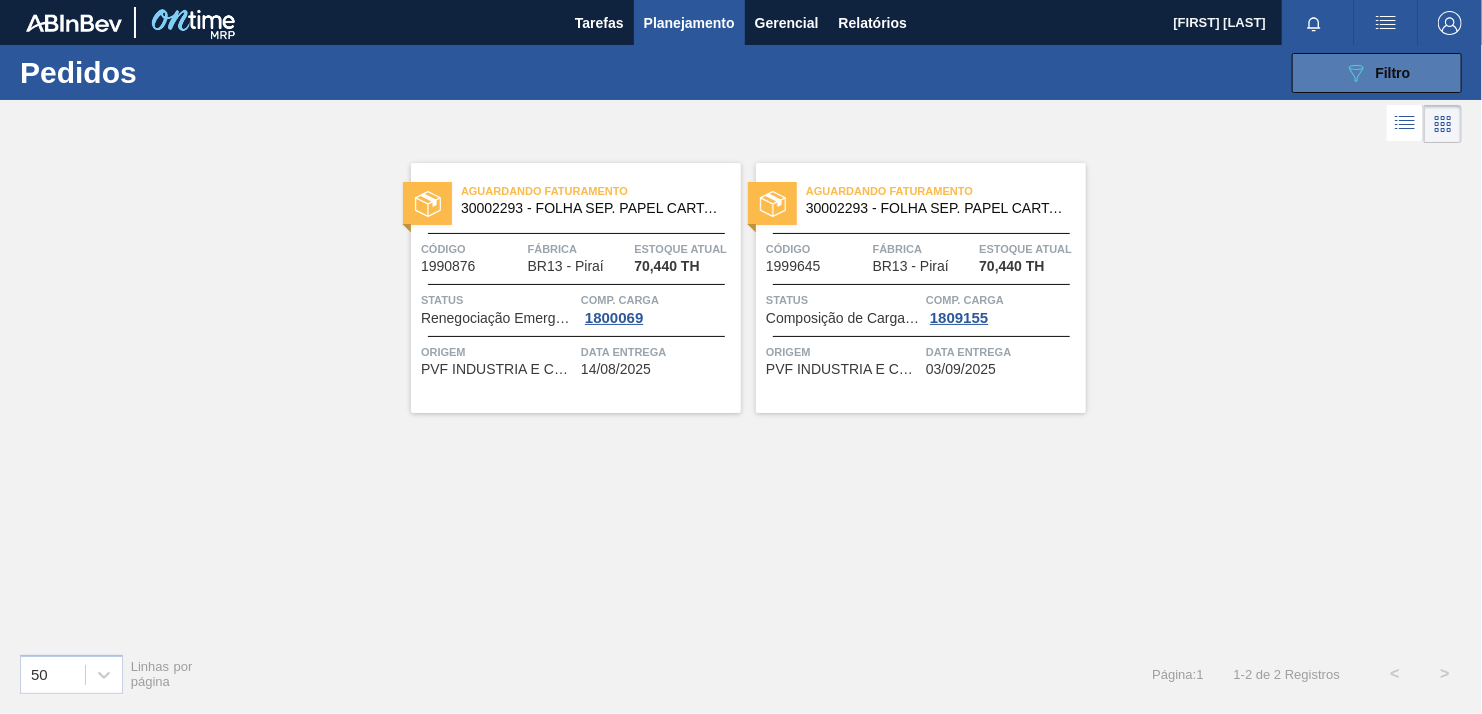 click on "089F7B8B-B2A5-4AFE-B5C0-19BA573D28AC Filtro" at bounding box center (1377, 73) 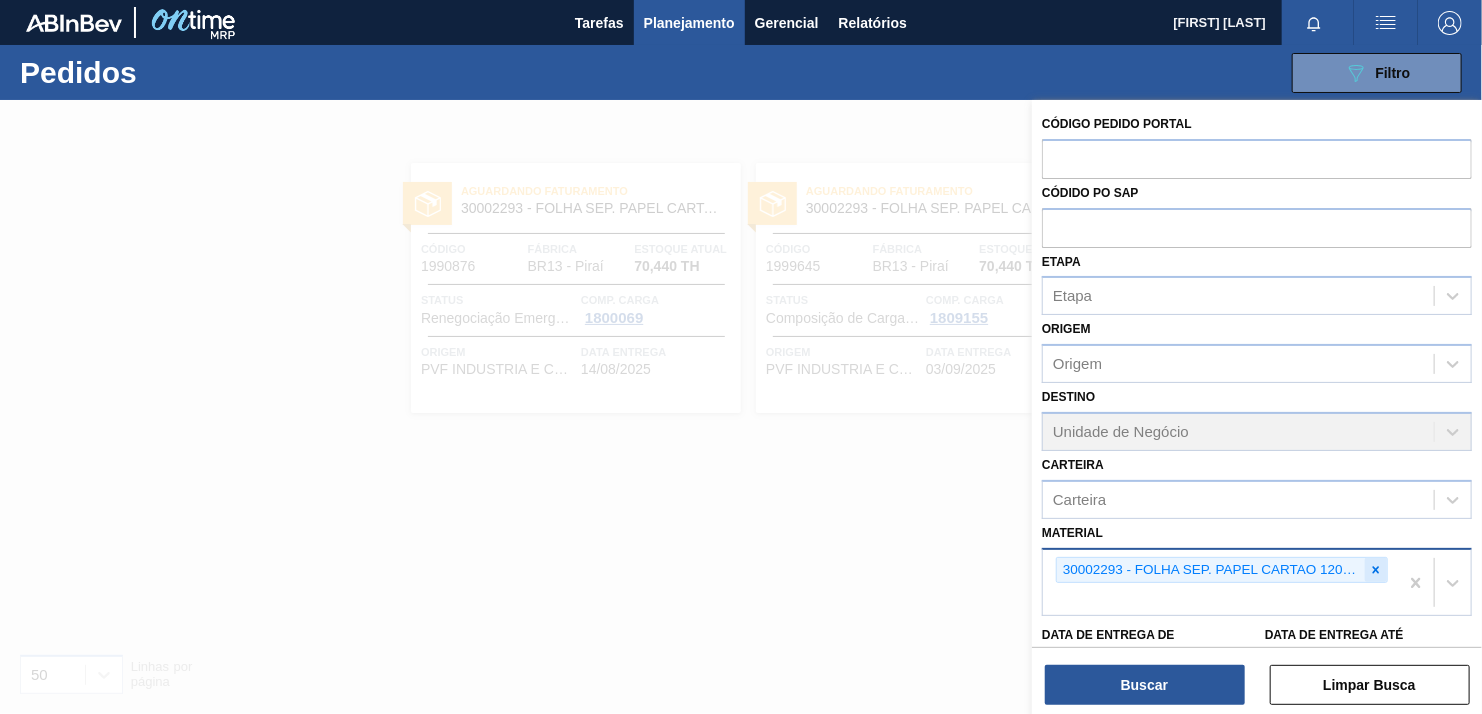 click at bounding box center [1376, 570] 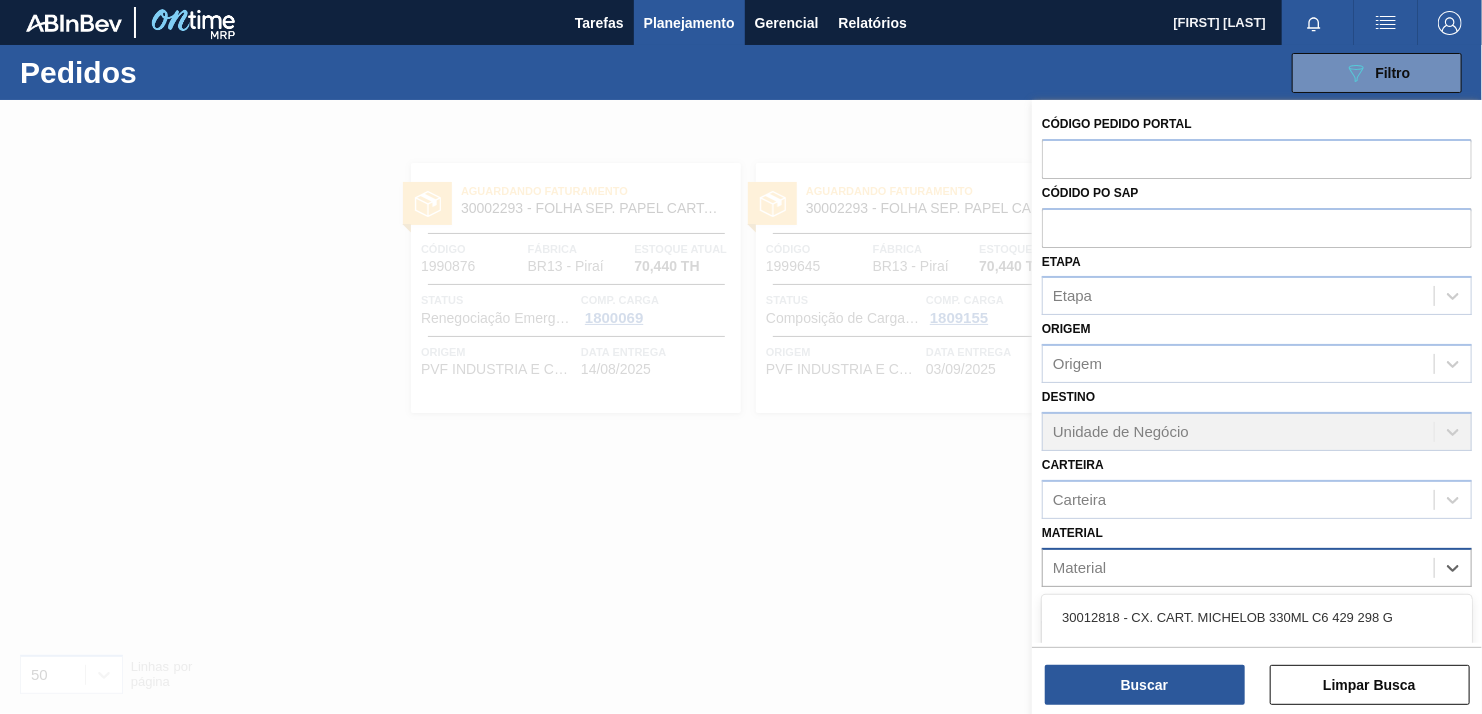 click on "Material" at bounding box center [1238, 567] 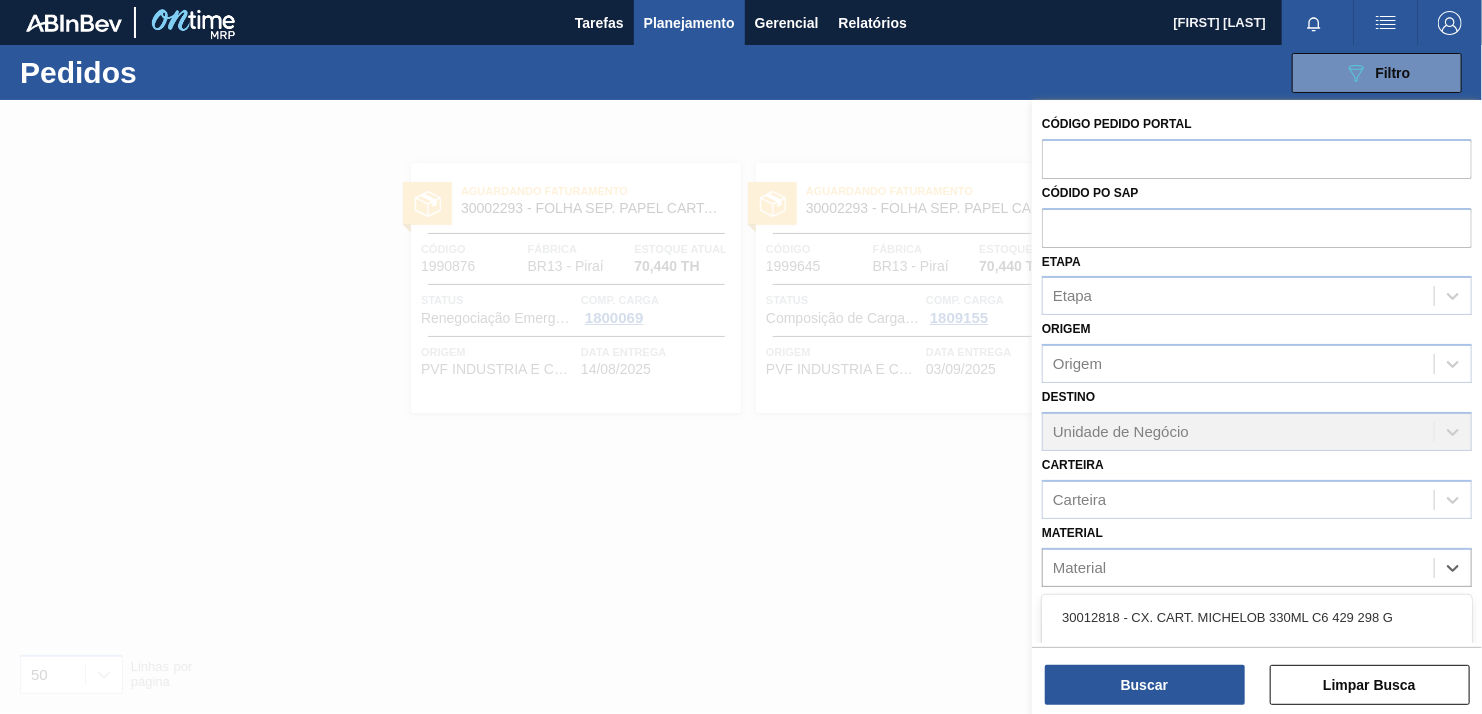 paste on "30033702" 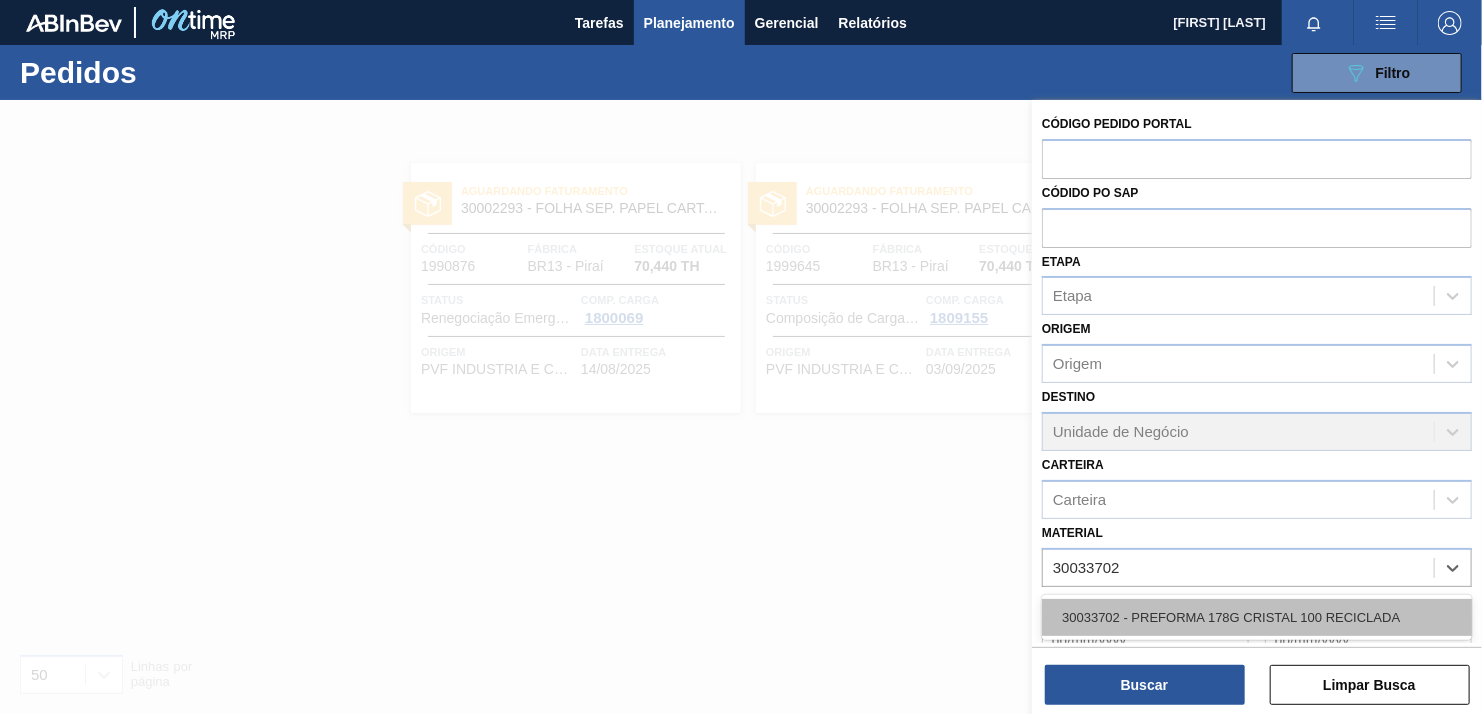 click on "30033702 - PREFORMA 178G CRISTAL 100 RECICLADA" at bounding box center (1257, 617) 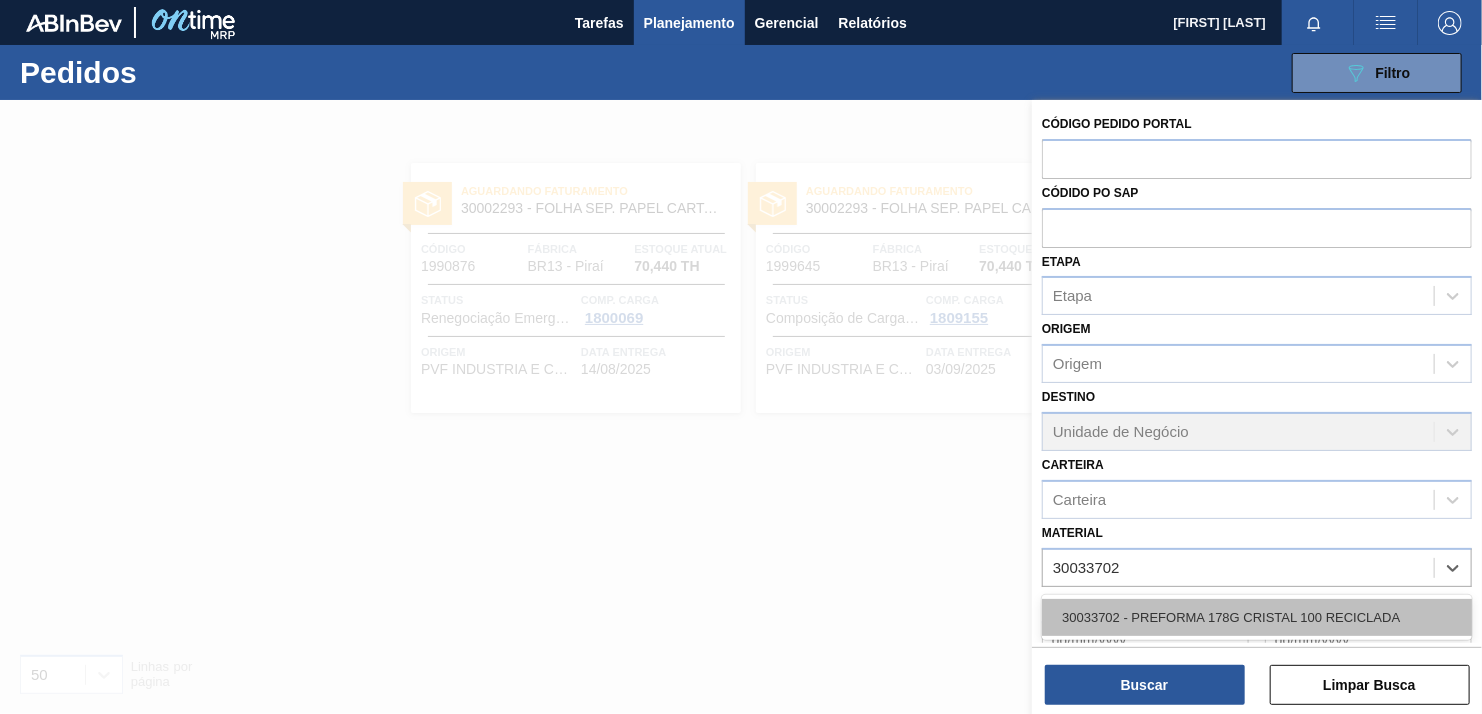 type 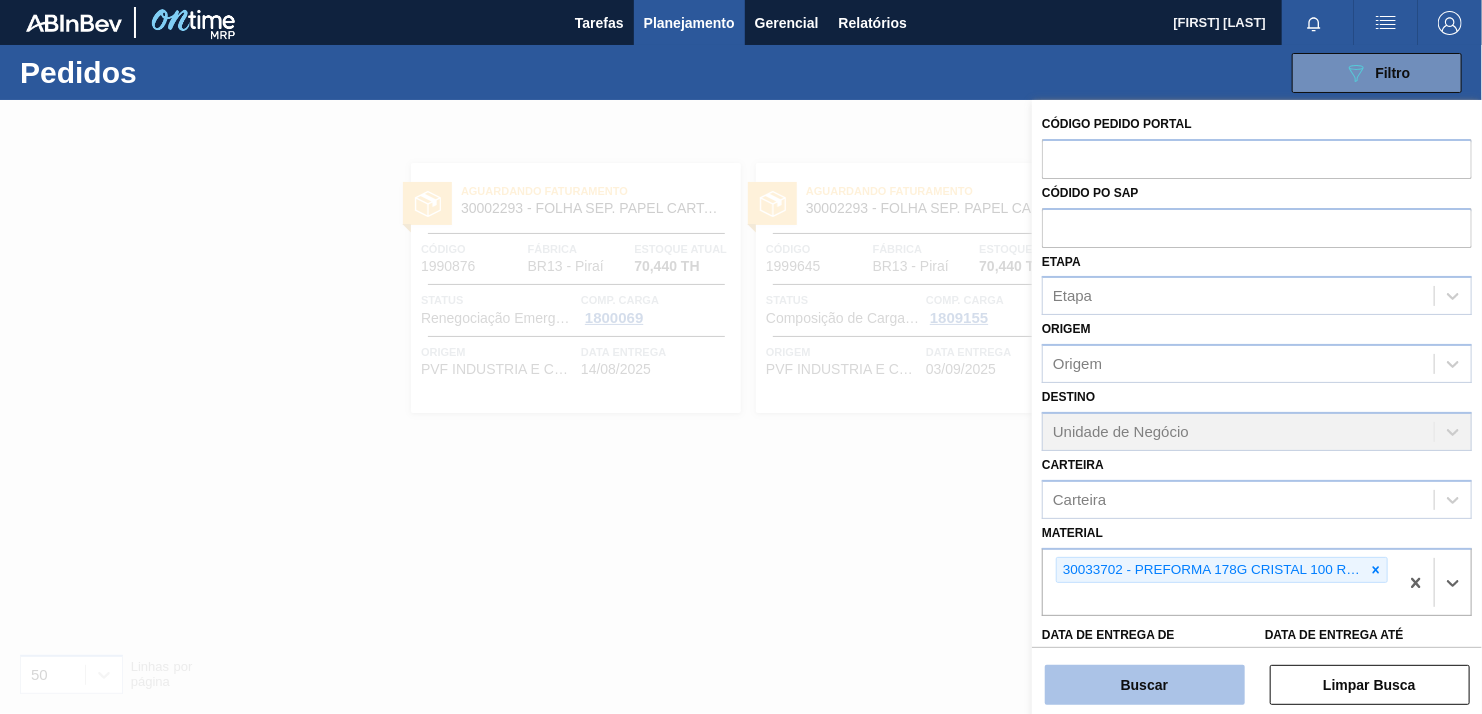 click on "Buscar" at bounding box center (1145, 685) 